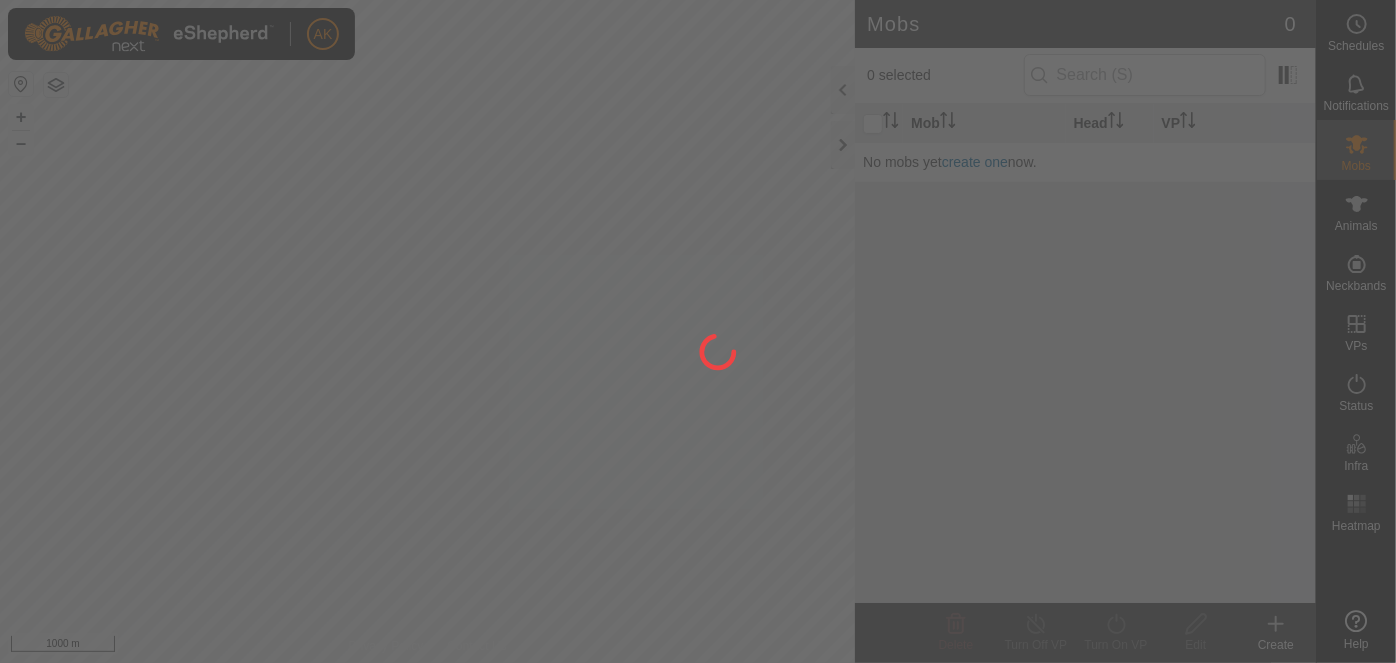 scroll, scrollTop: 0, scrollLeft: 0, axis: both 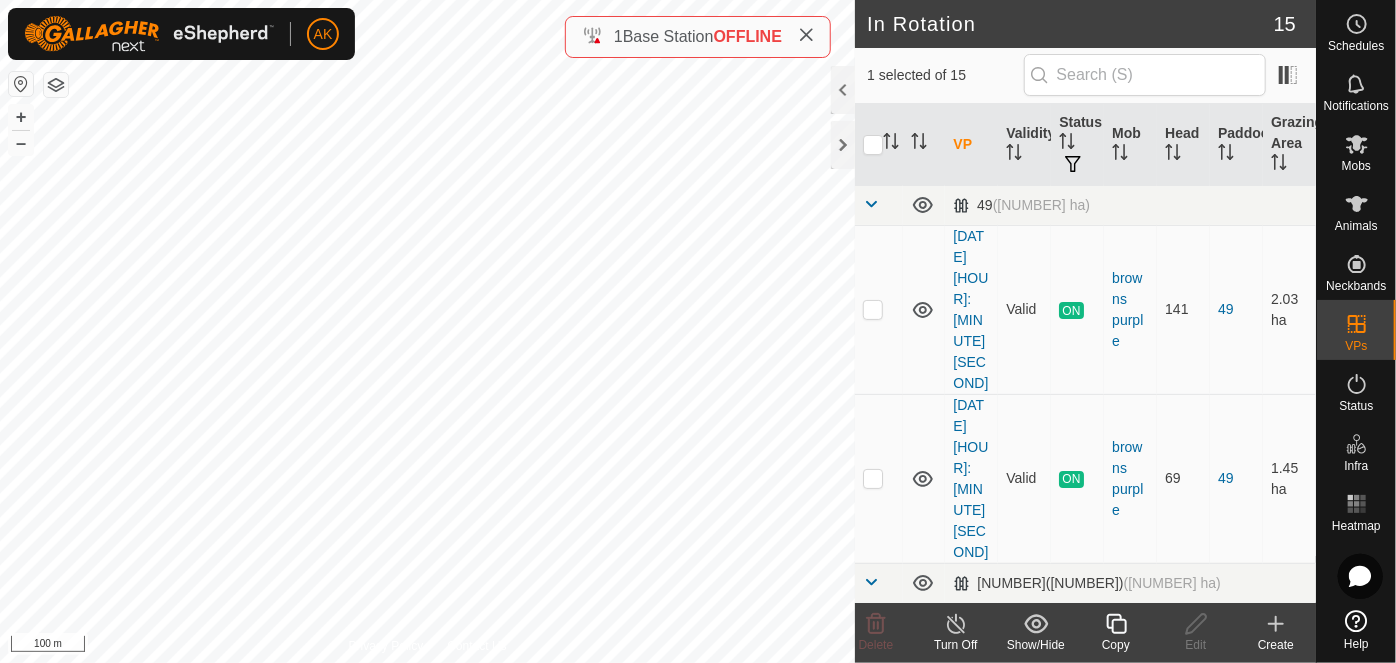 click 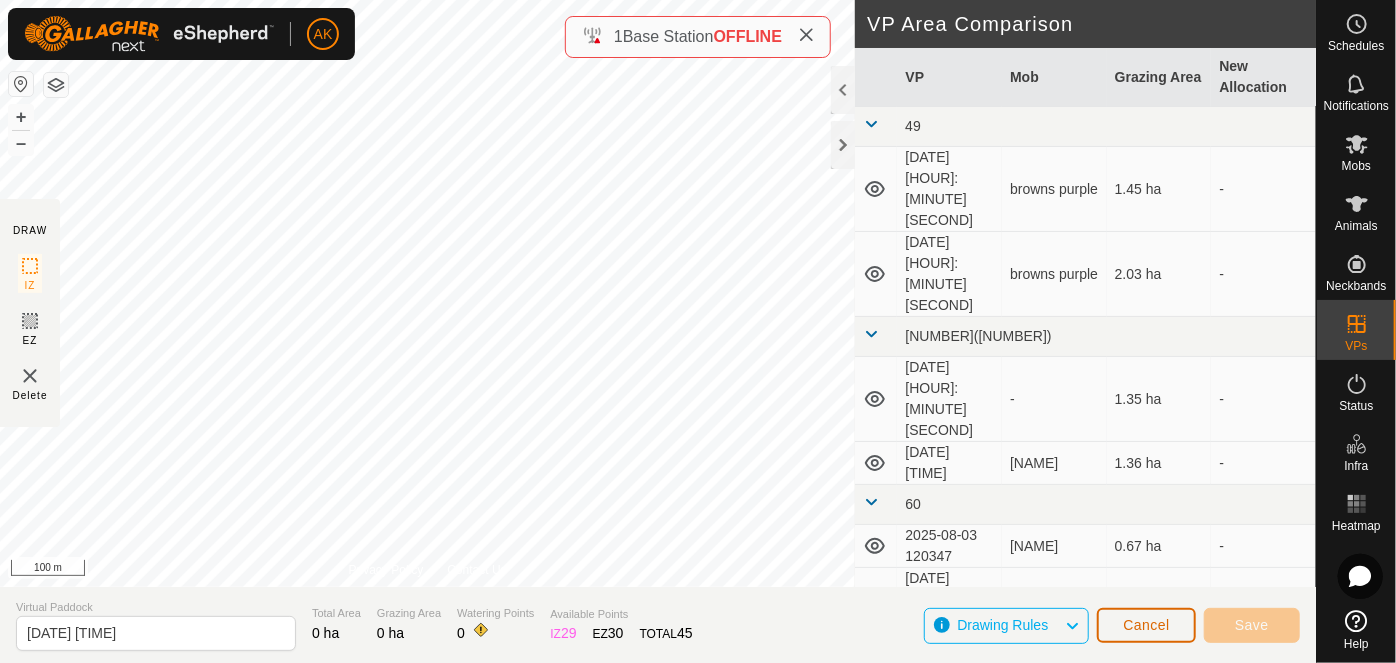 click on "Cancel" 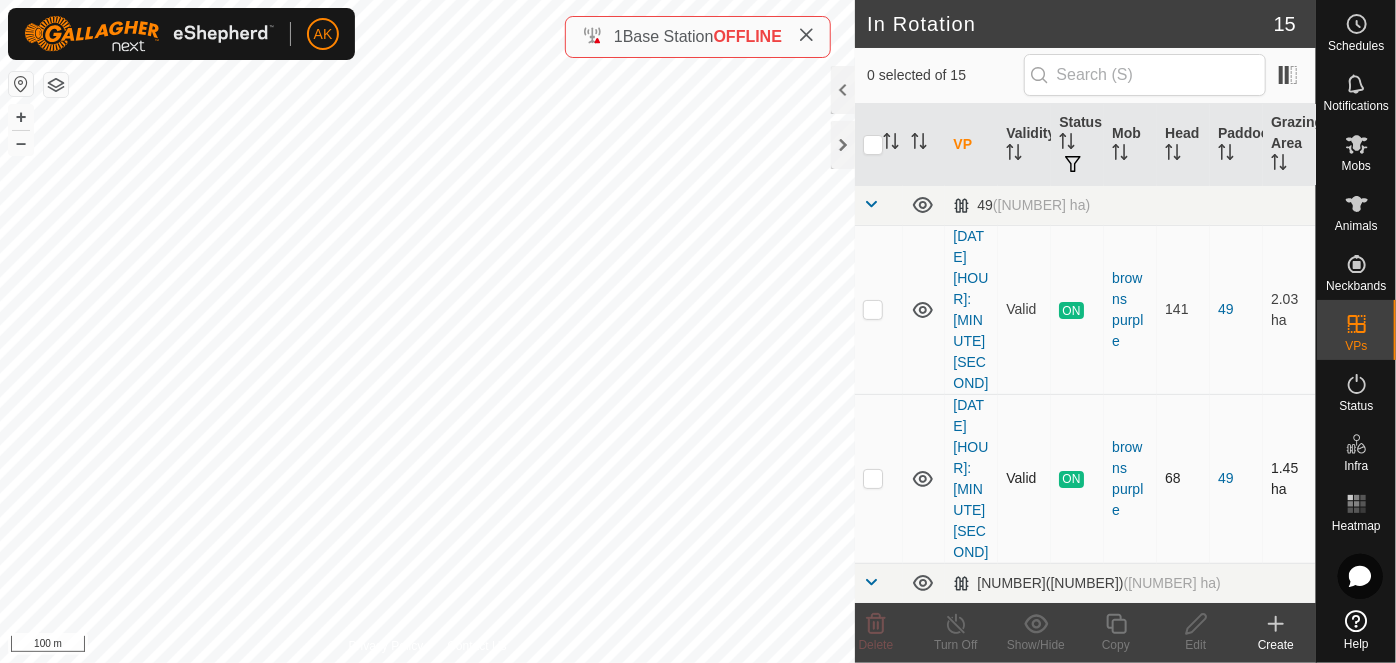 checkbox on "true" 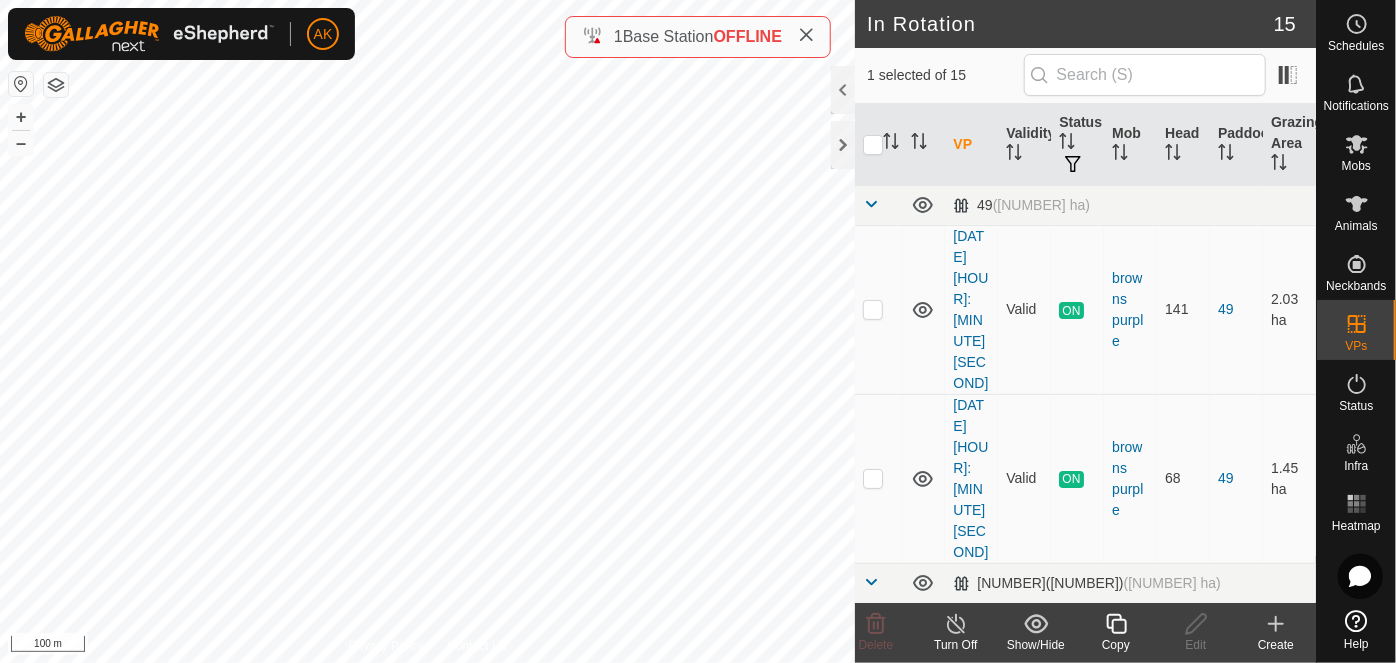 click 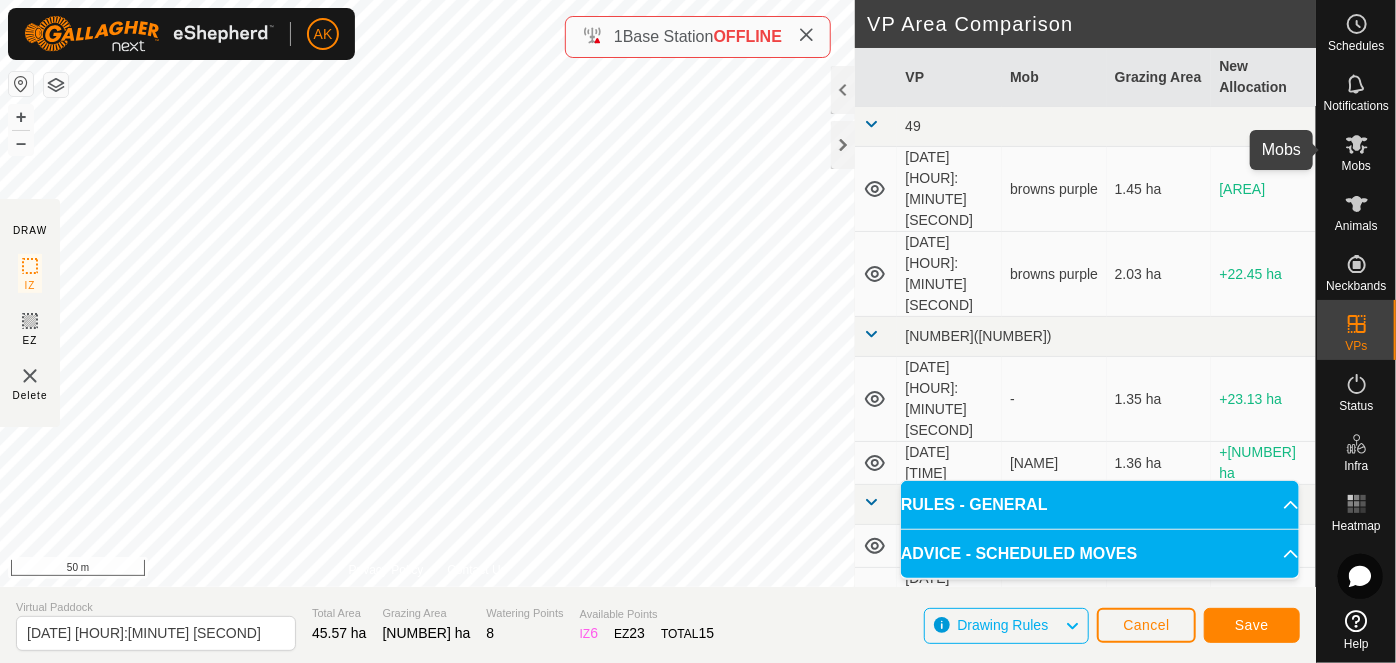 click 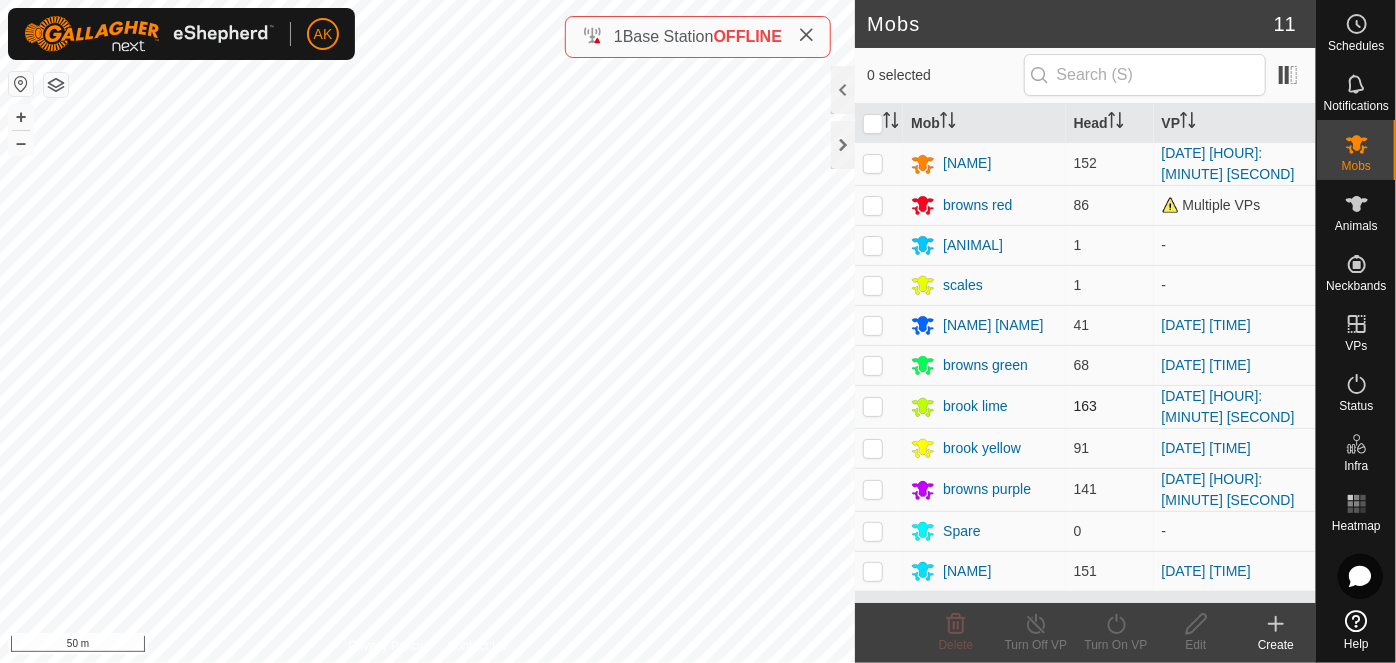 click at bounding box center (873, 406) 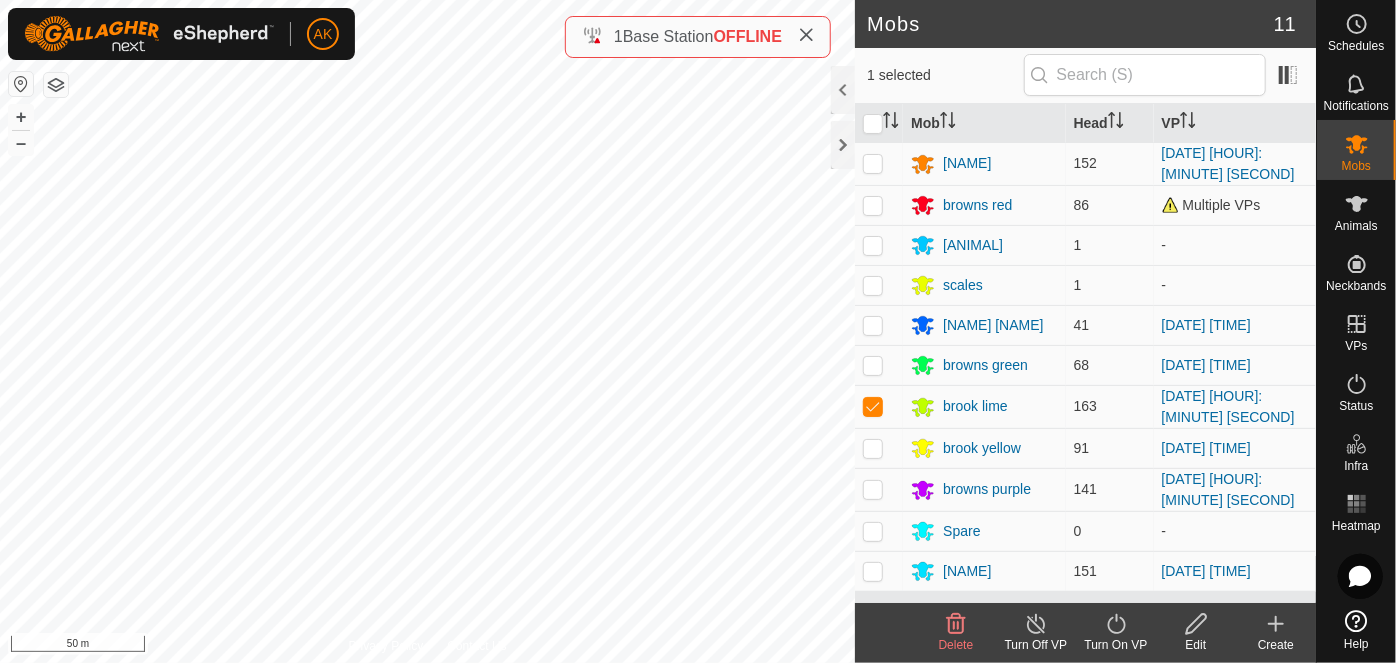 click 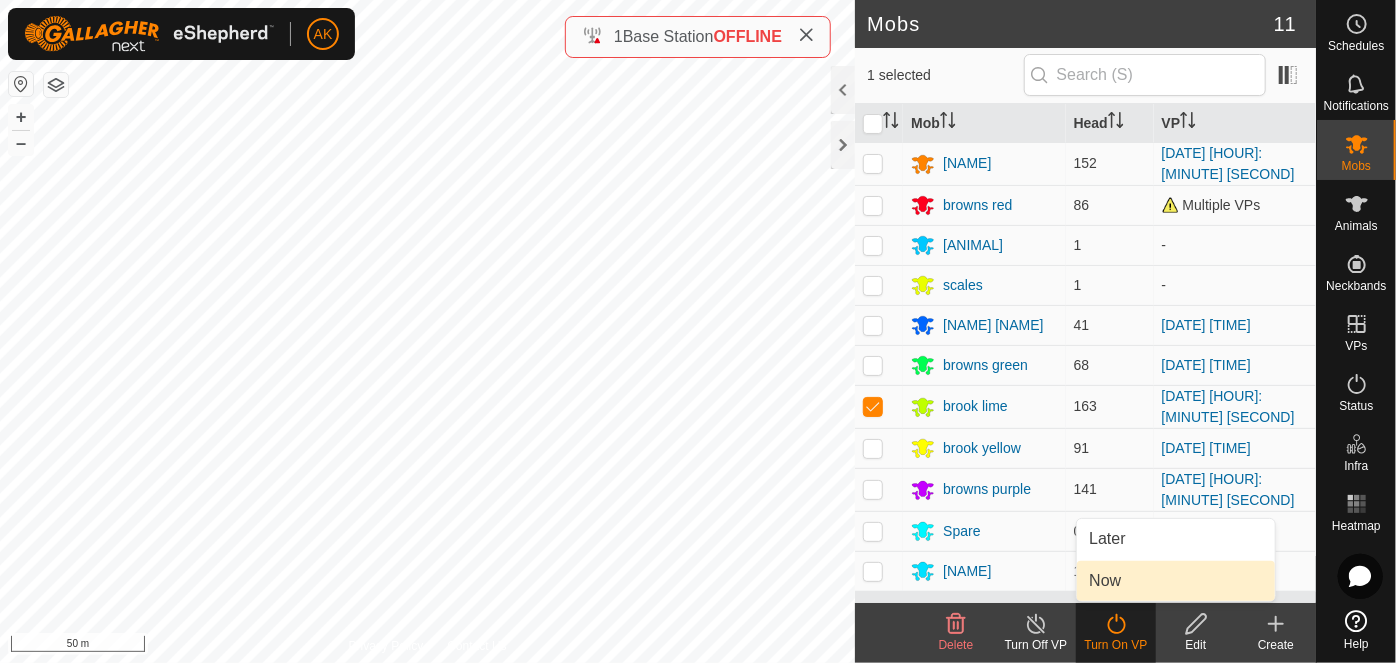 click on "Now" at bounding box center (1176, 581) 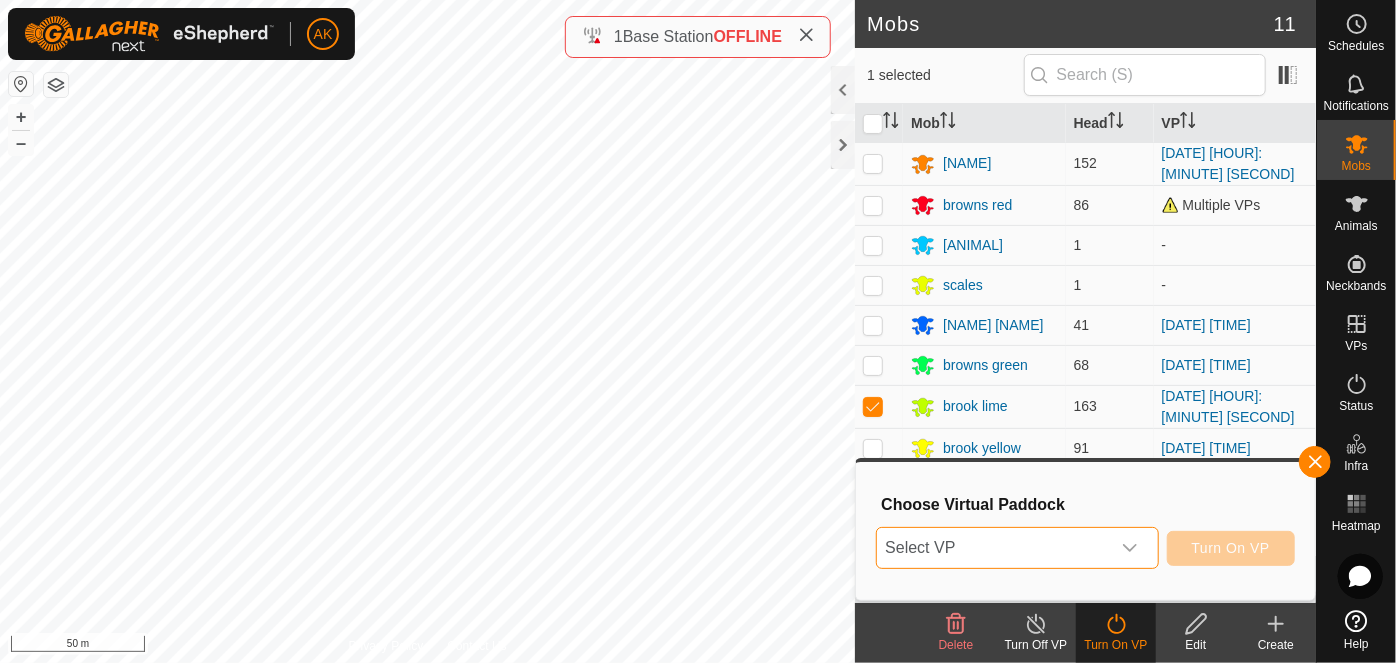 click on "Select VP" at bounding box center [993, 548] 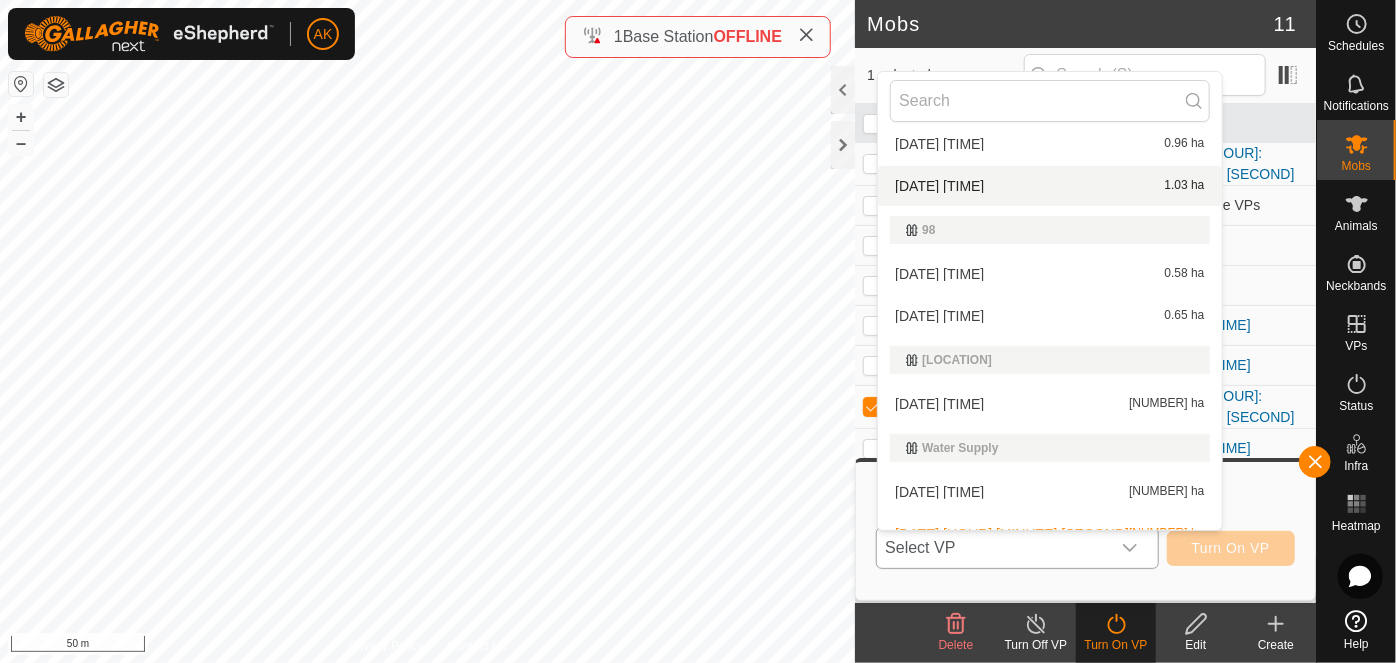 scroll, scrollTop: 595, scrollLeft: 0, axis: vertical 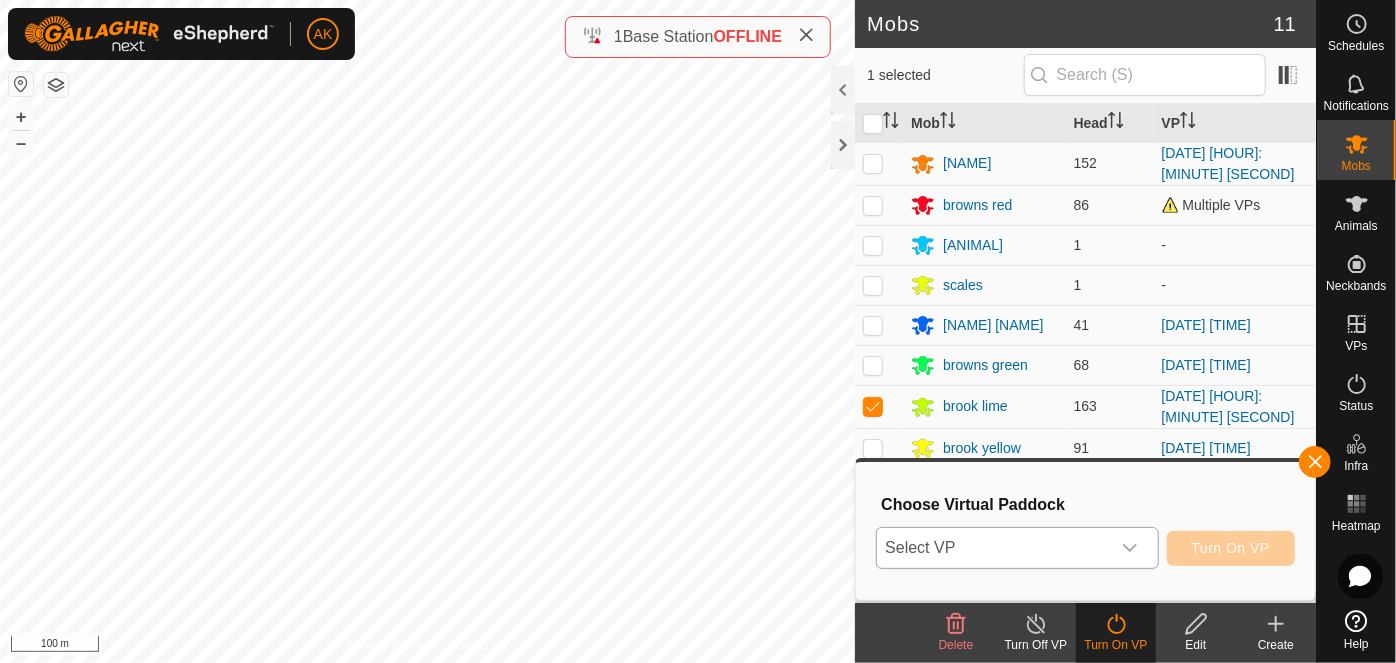 click 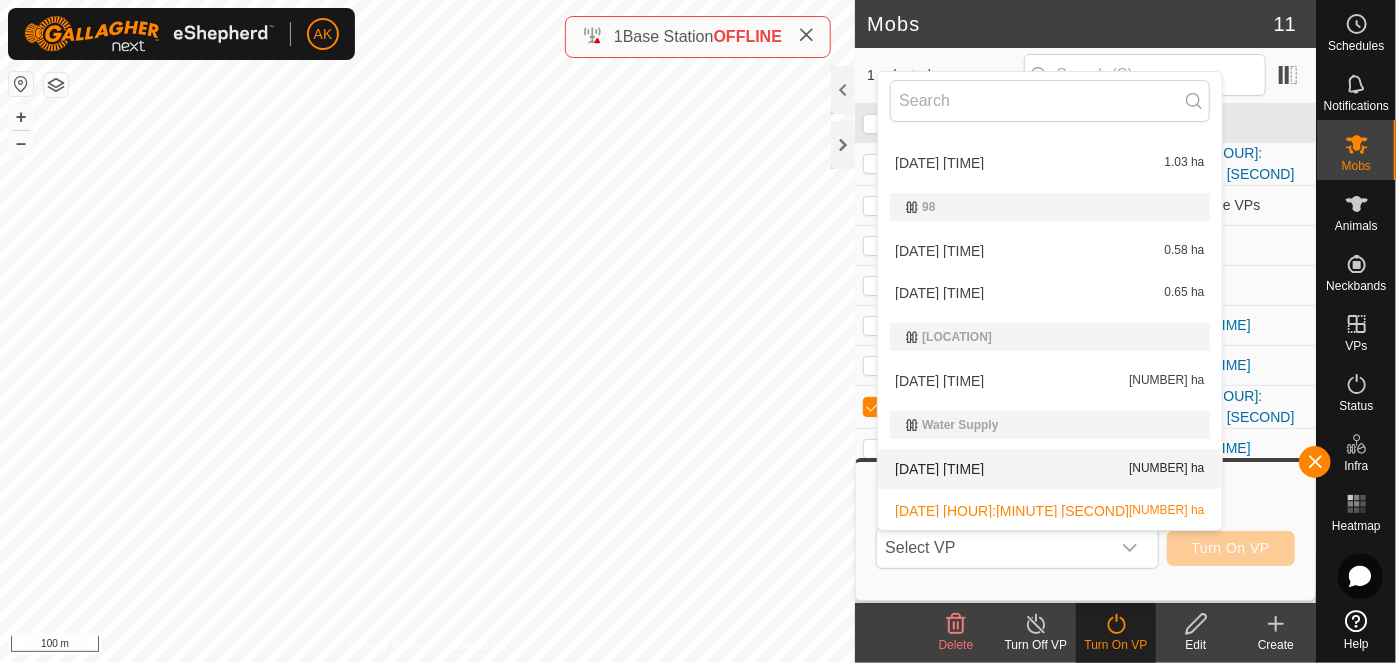 scroll, scrollTop: 596, scrollLeft: 0, axis: vertical 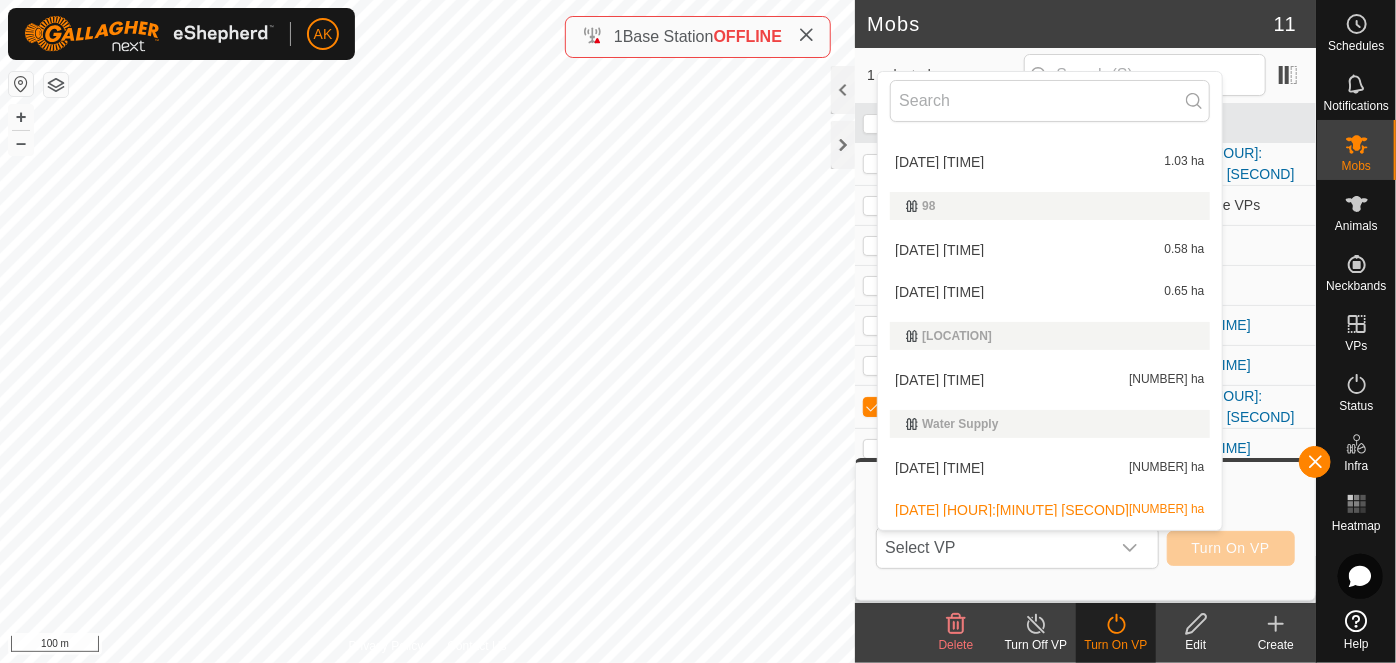 click on "[DATE] [TIME] [AREA]" at bounding box center (1049, 510) 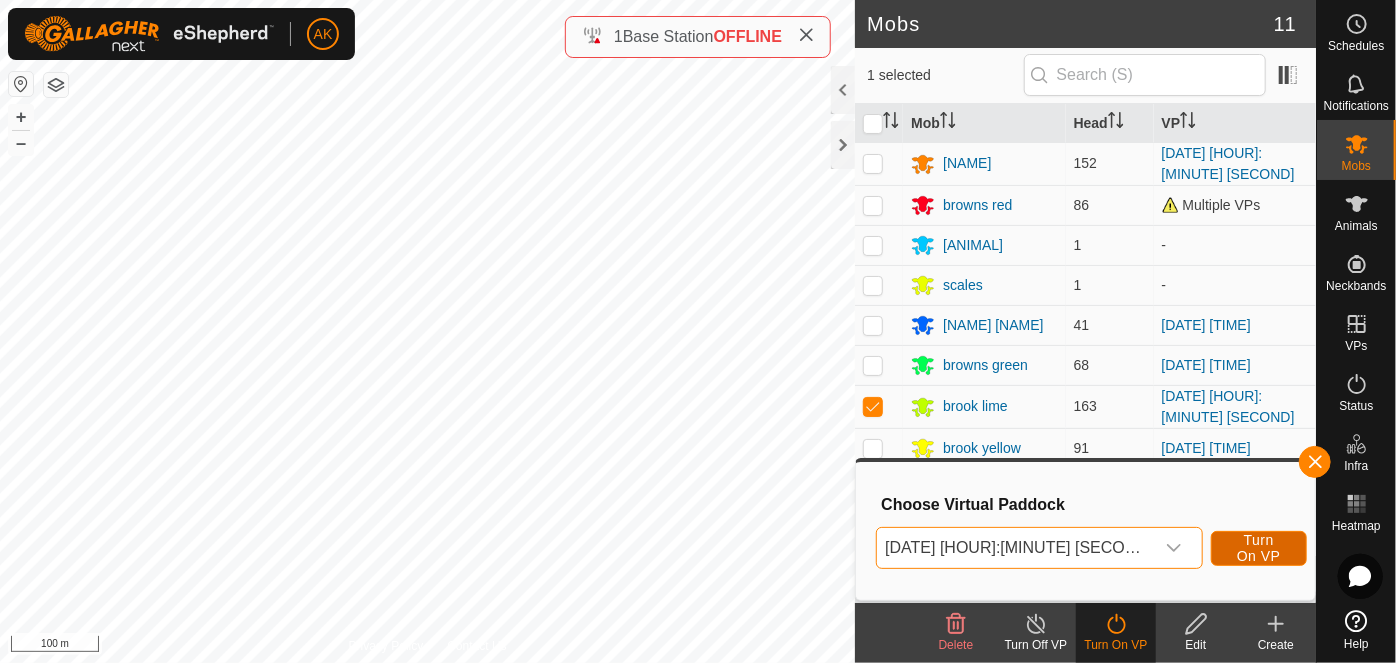 click on "Turn On VP" at bounding box center (1259, 548) 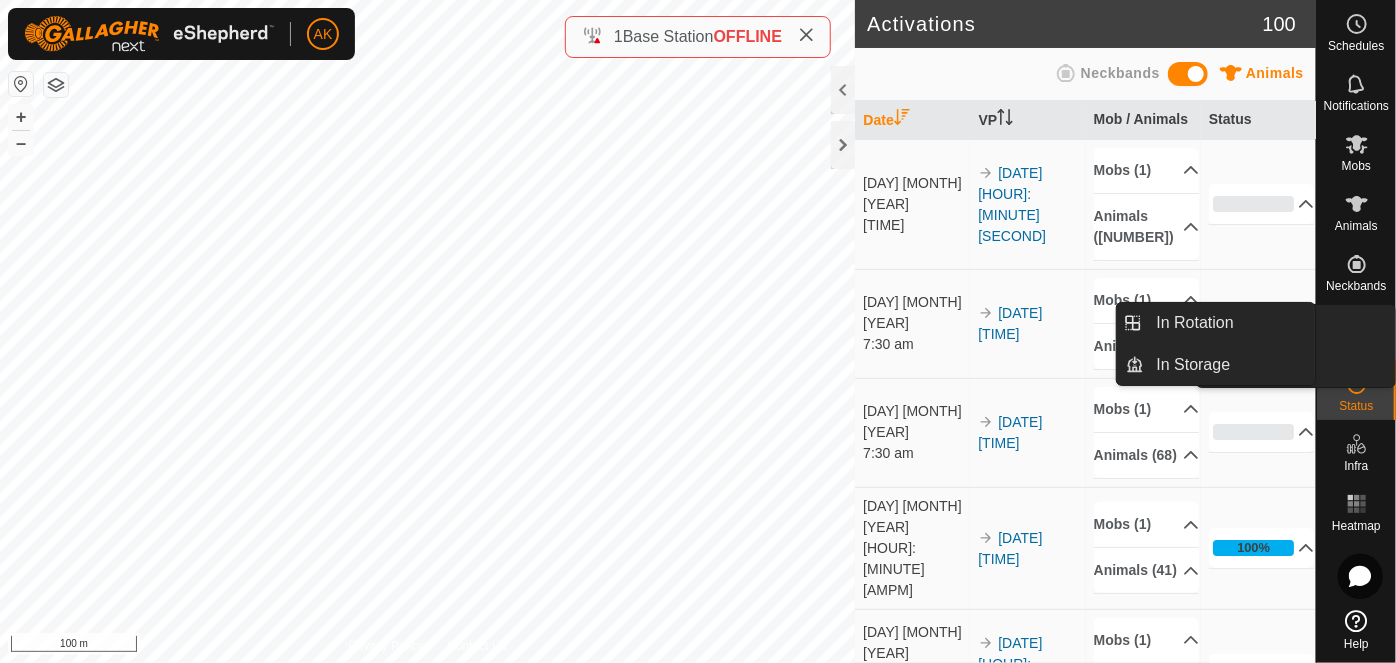 click 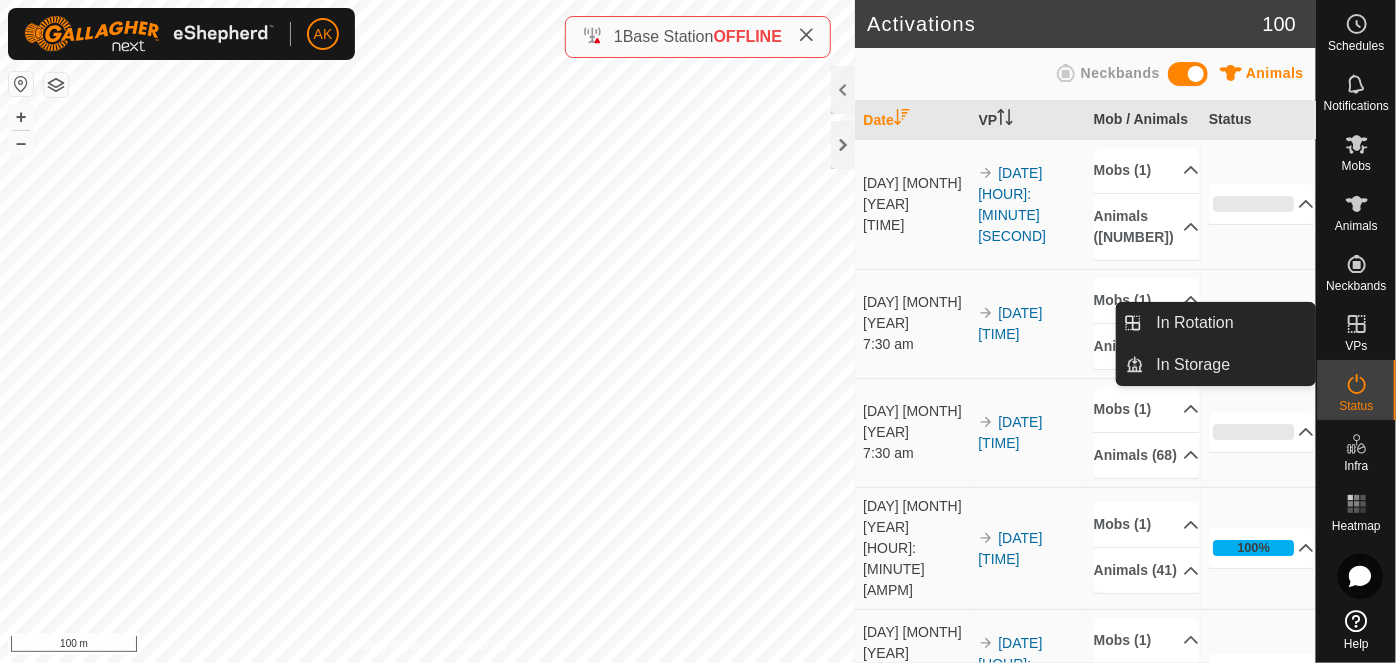 click 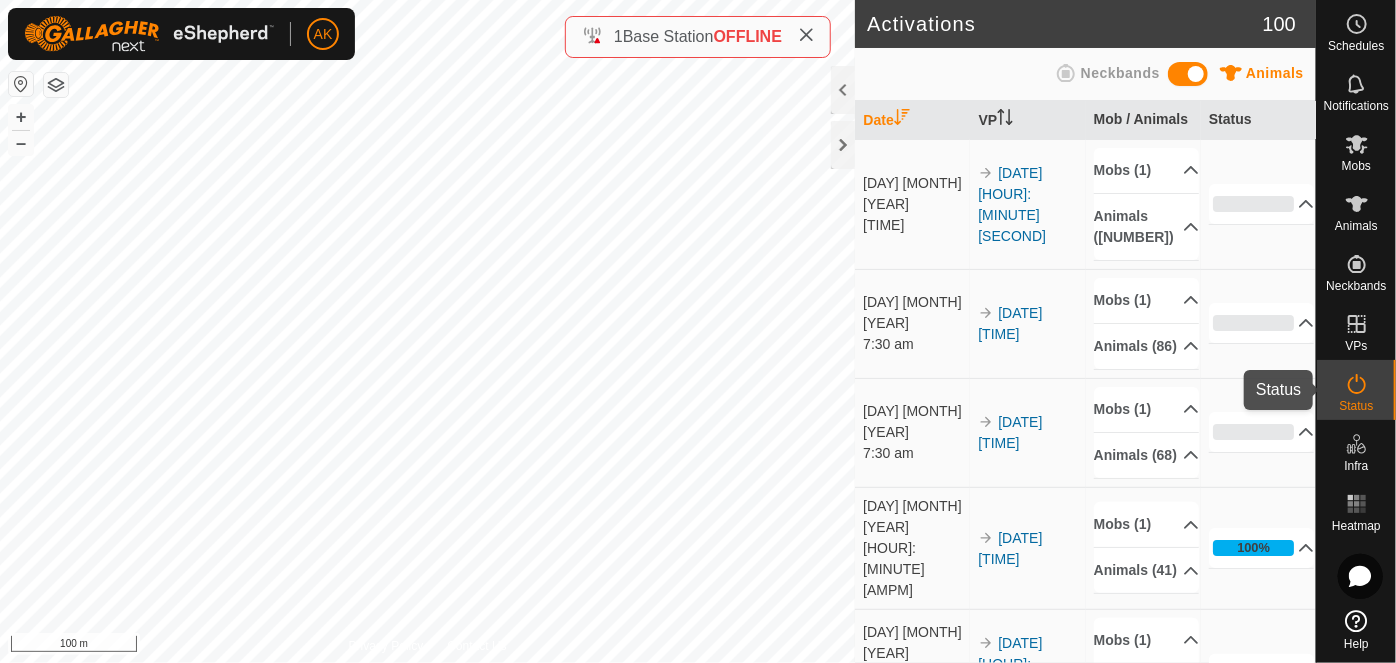 click 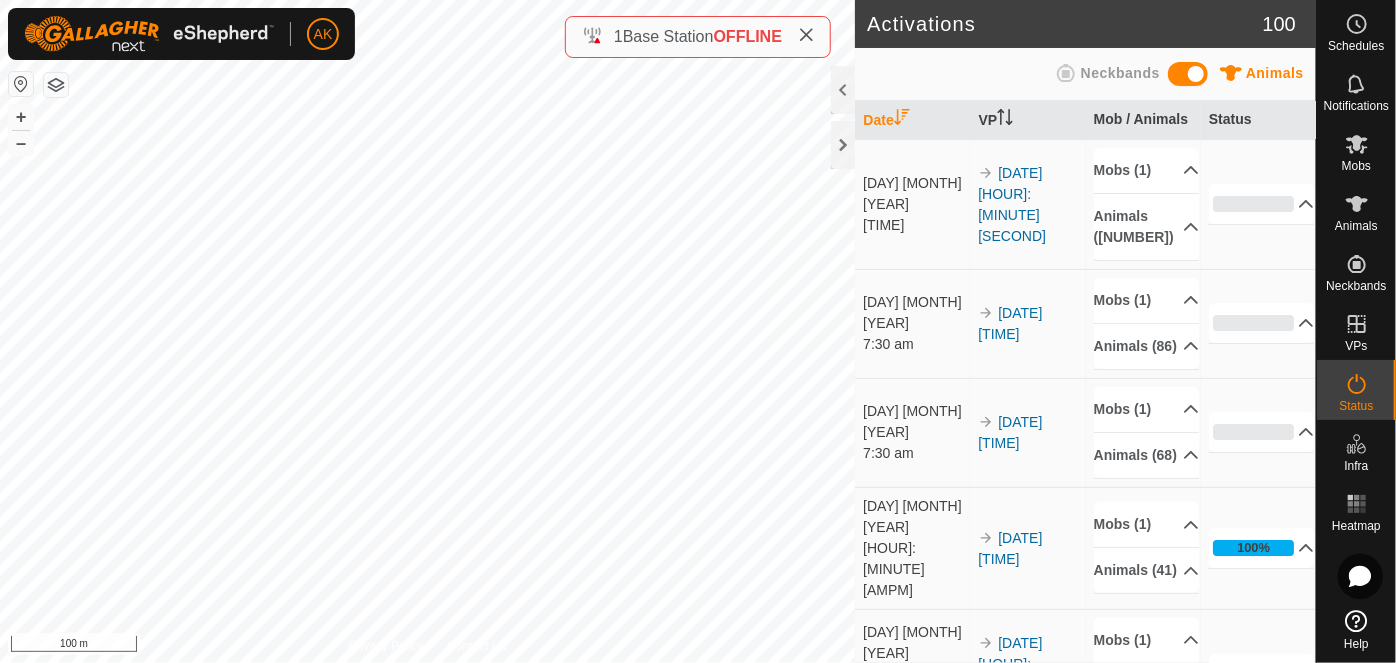click 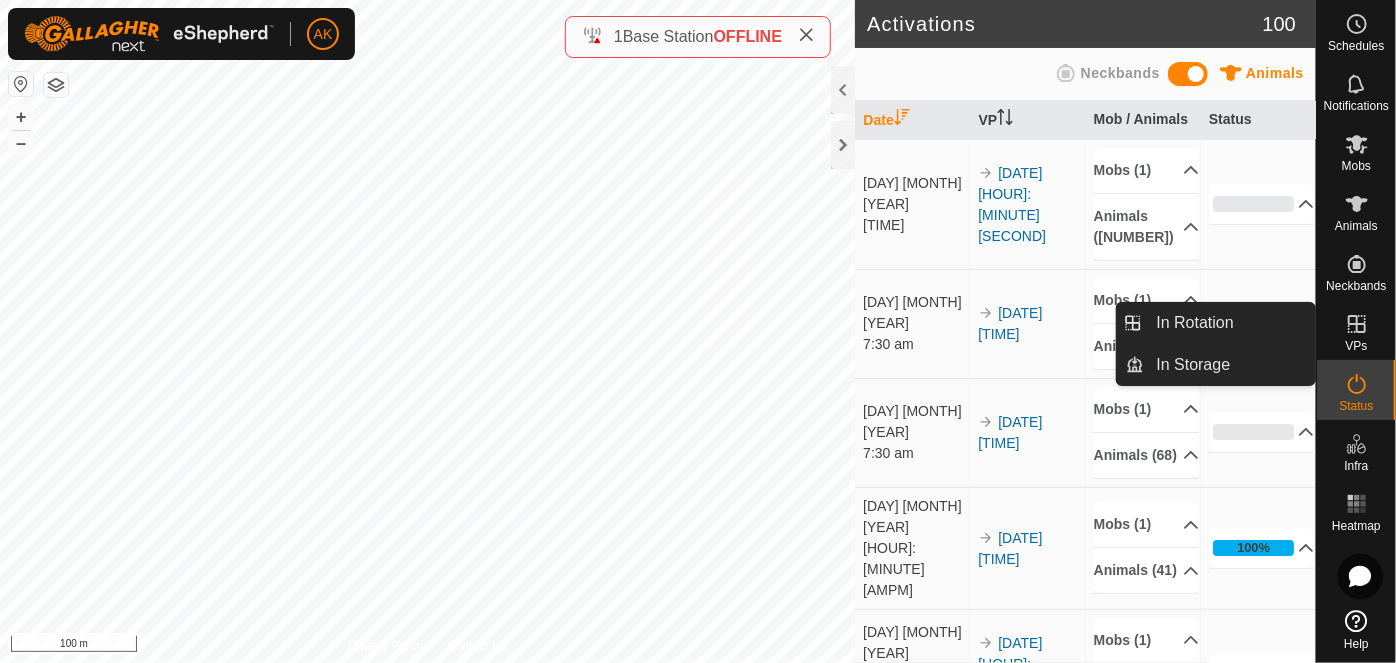 click 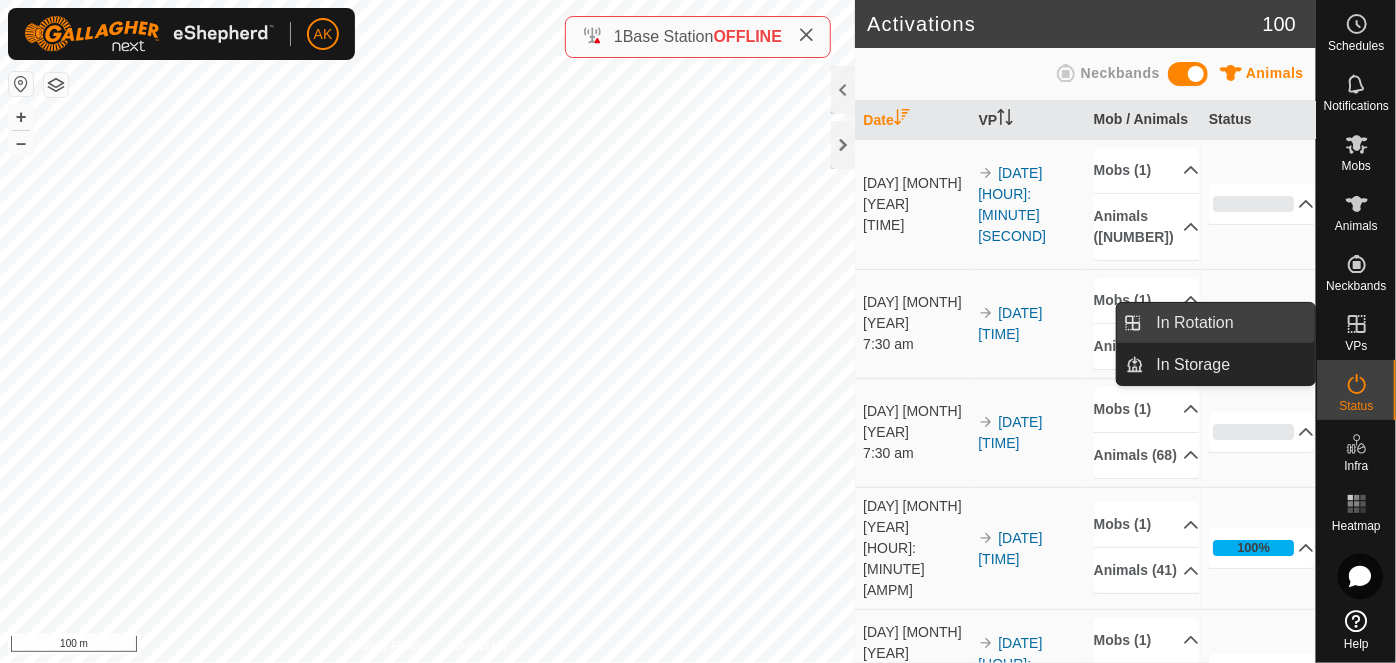 click on "In Rotation" at bounding box center [1230, 323] 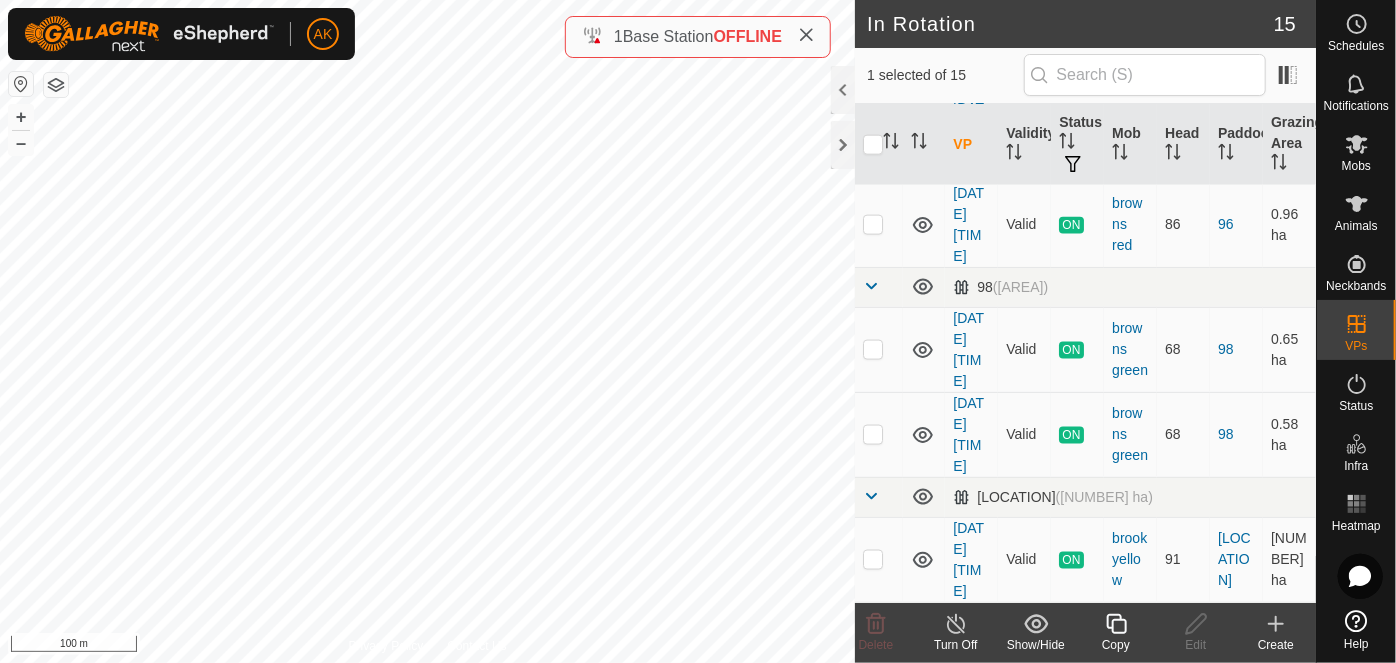 scroll, scrollTop: 1488, scrollLeft: 0, axis: vertical 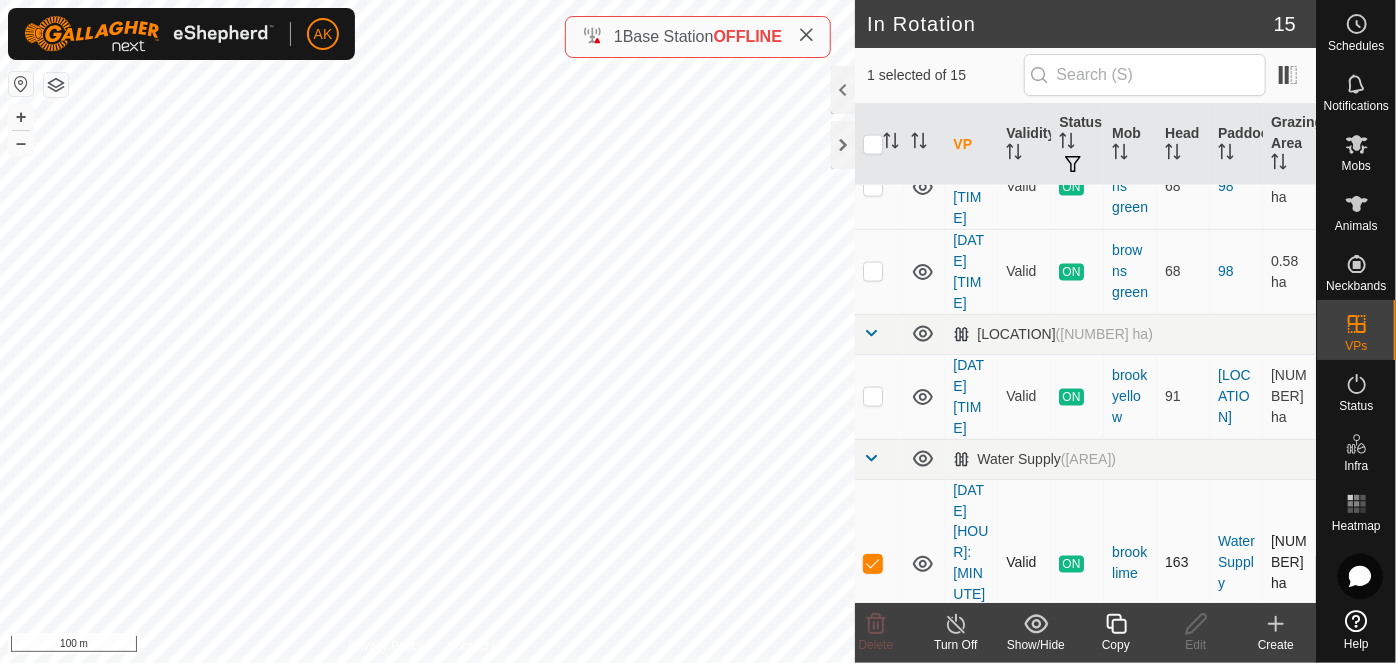 click at bounding box center [873, 563] 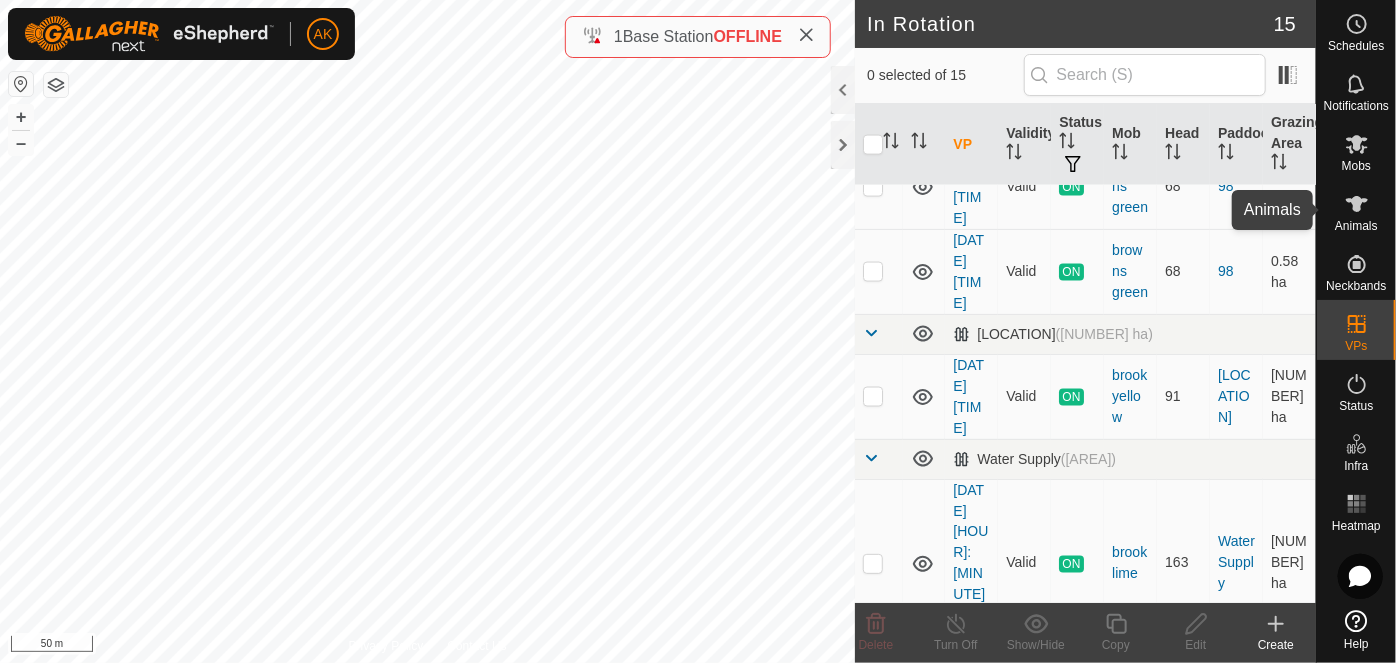 click 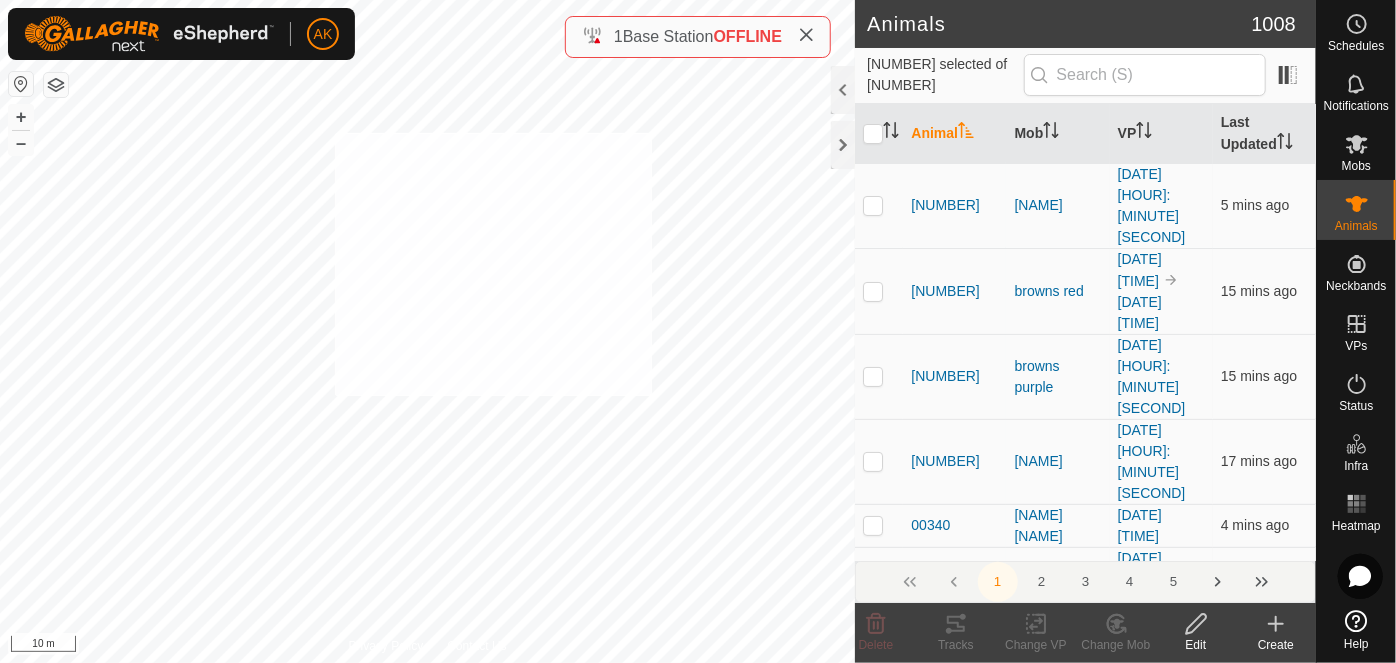 checkbox on "true" 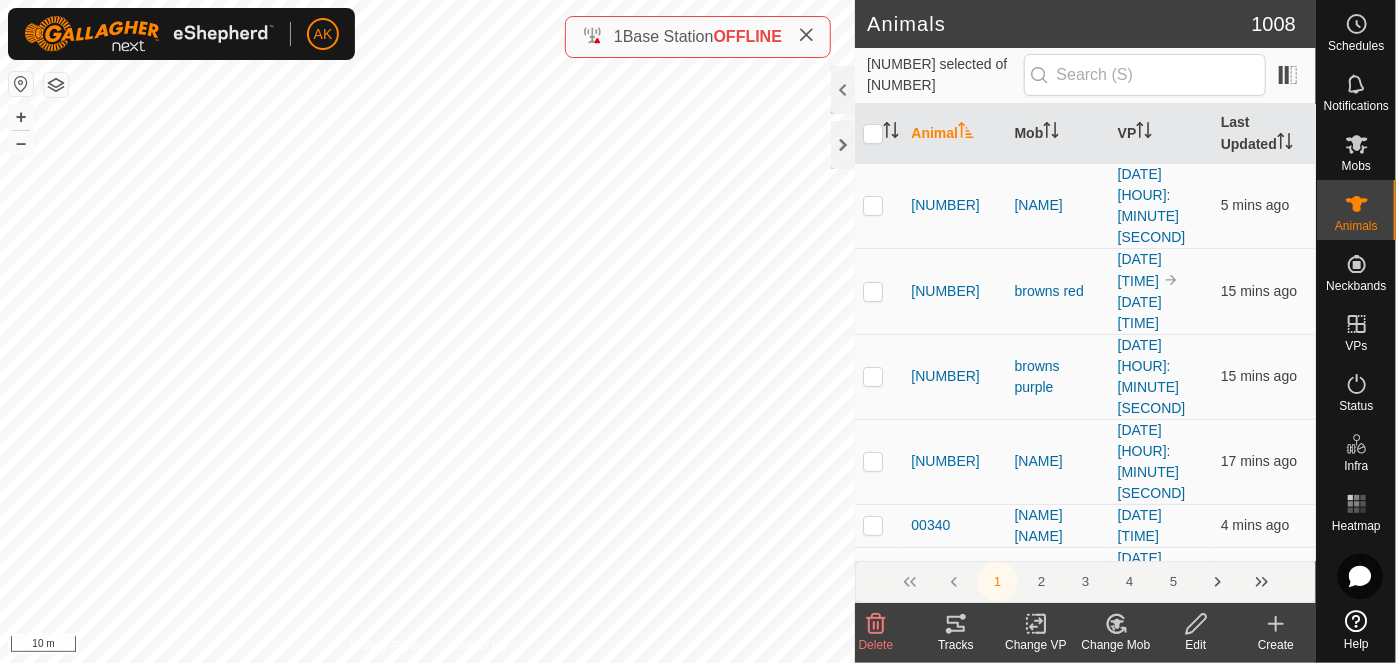 click 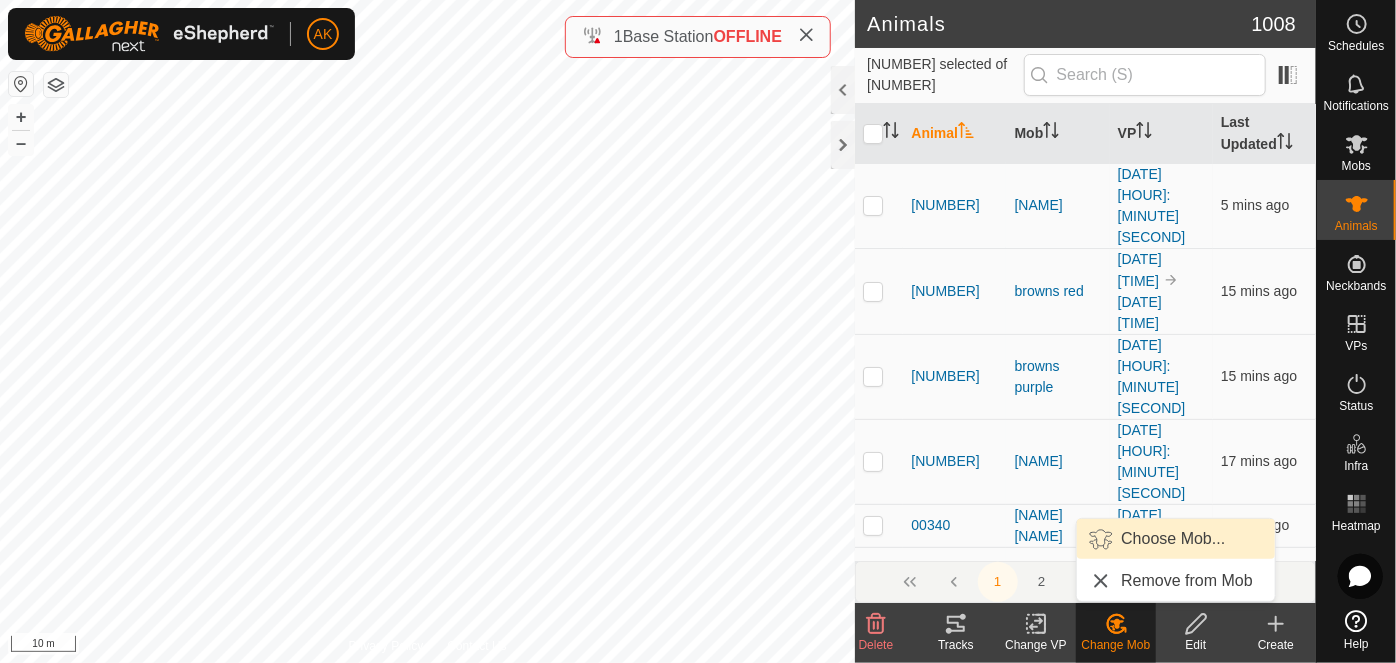 click on "Choose Mob..." at bounding box center [1176, 539] 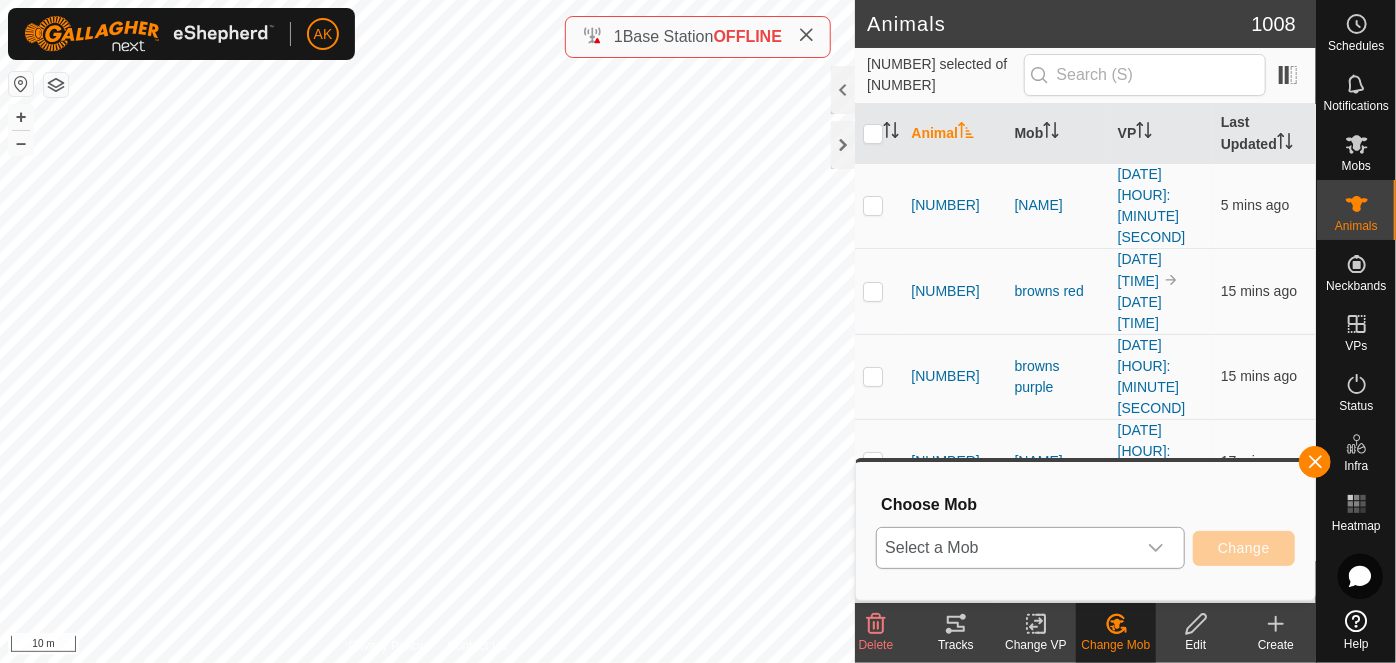 click 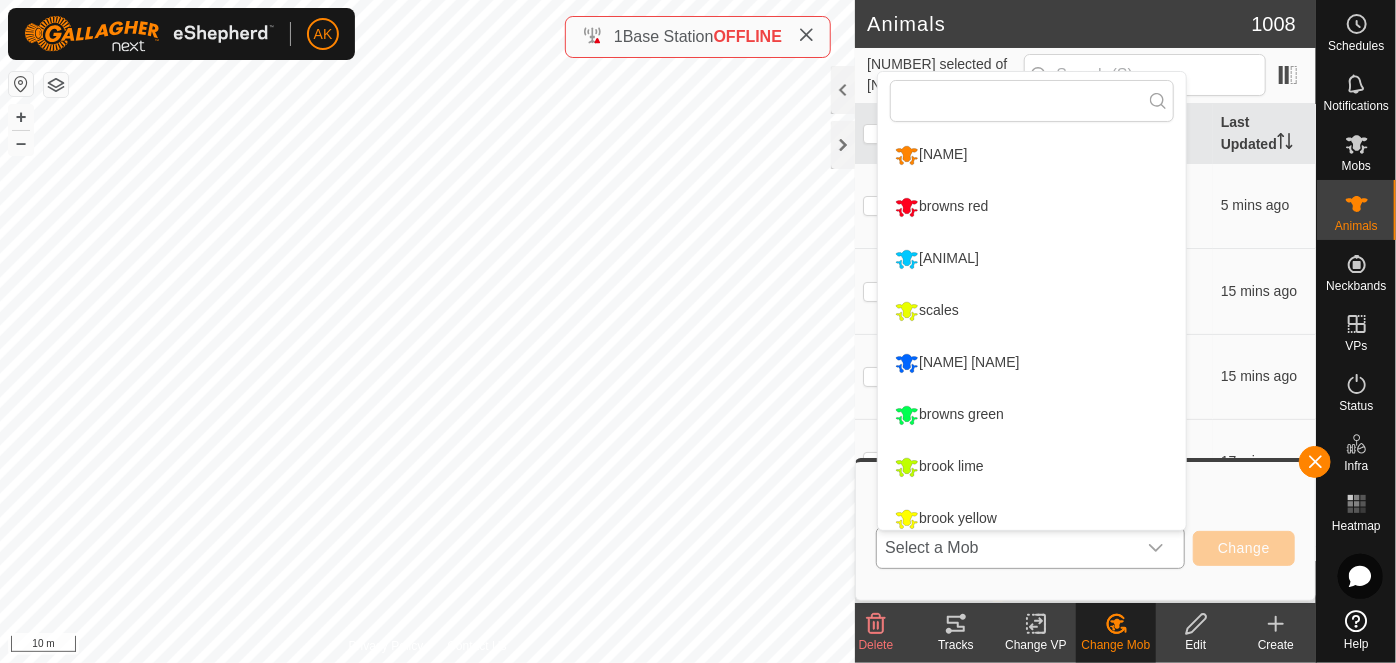 scroll, scrollTop: 13, scrollLeft: 0, axis: vertical 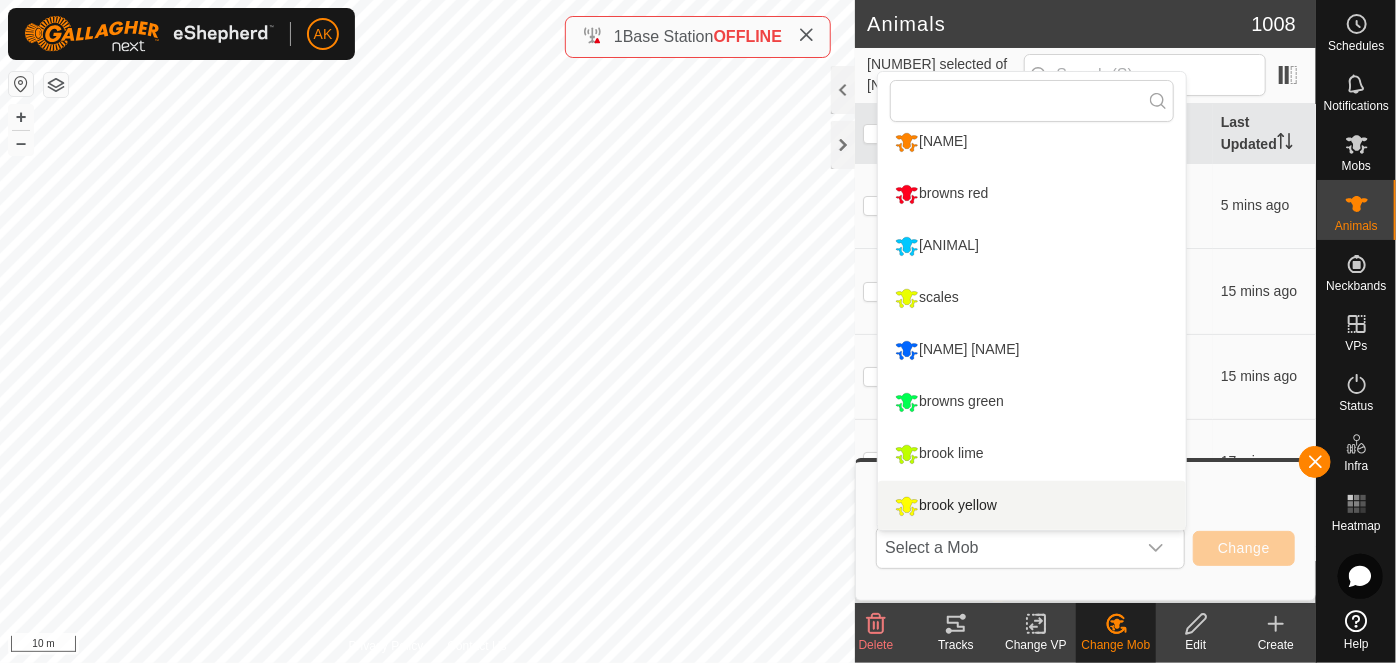 click 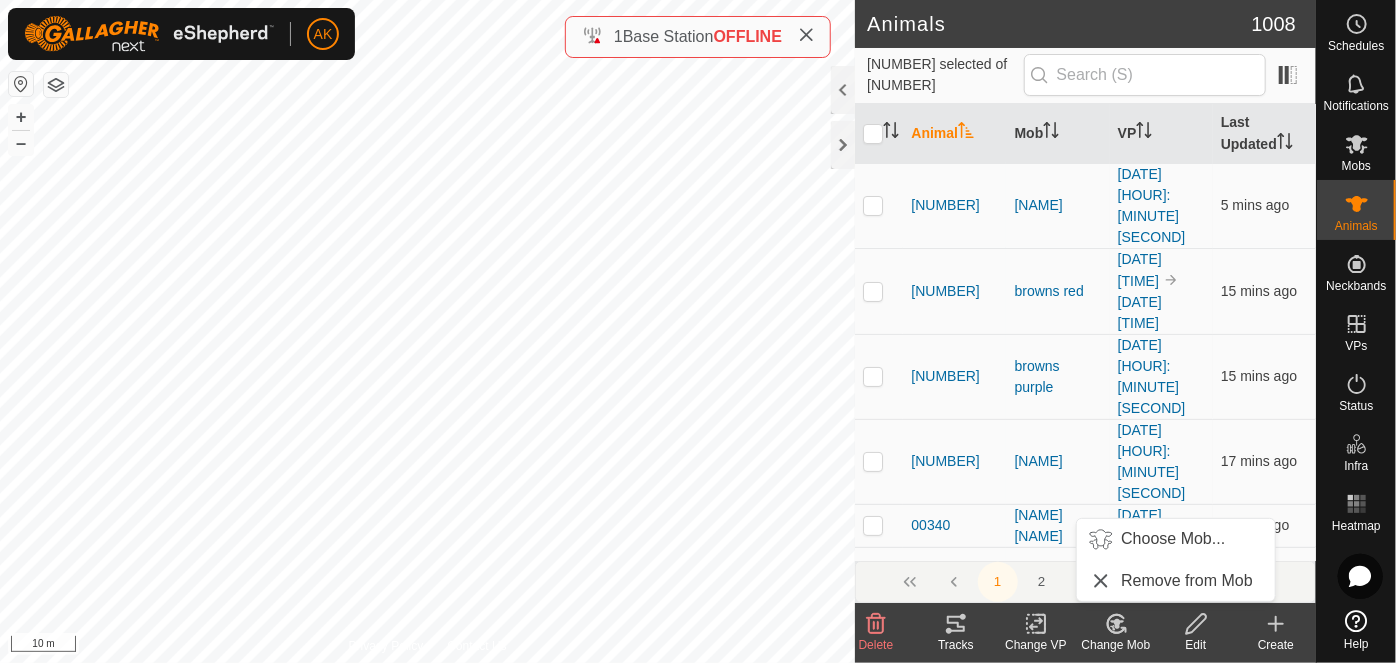 click 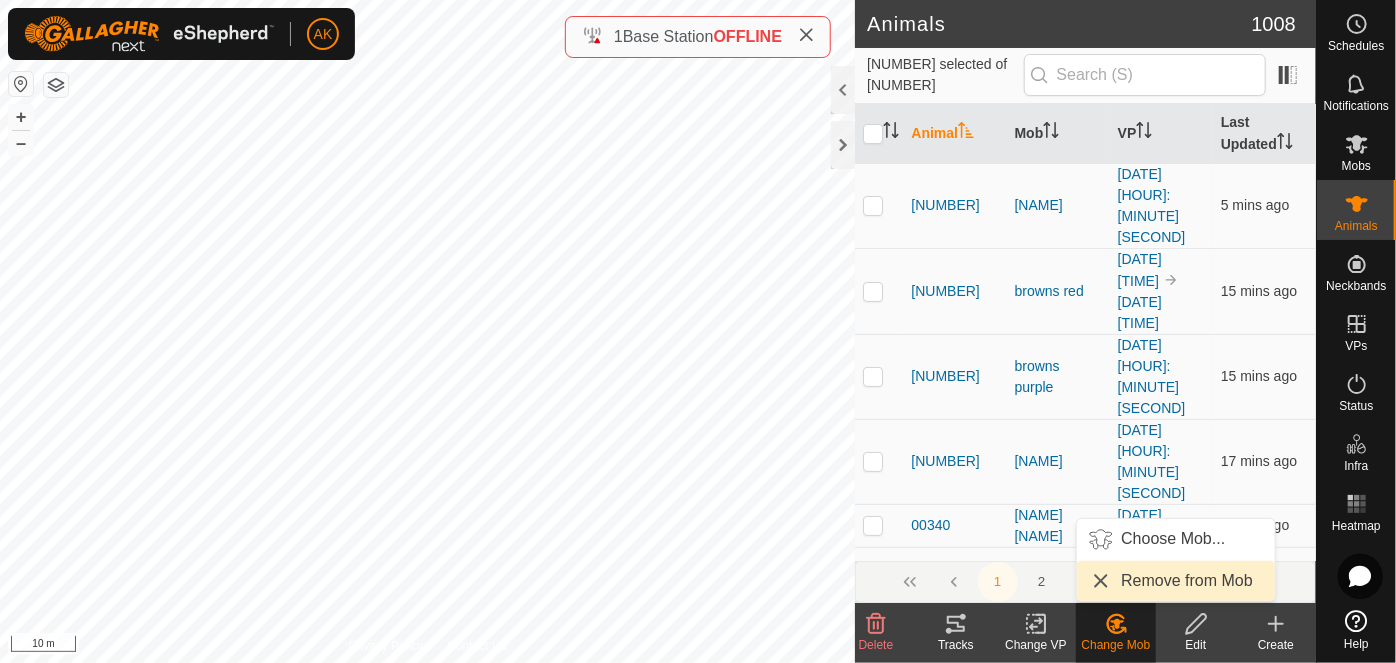 click on "Remove from Mob" at bounding box center (1176, 581) 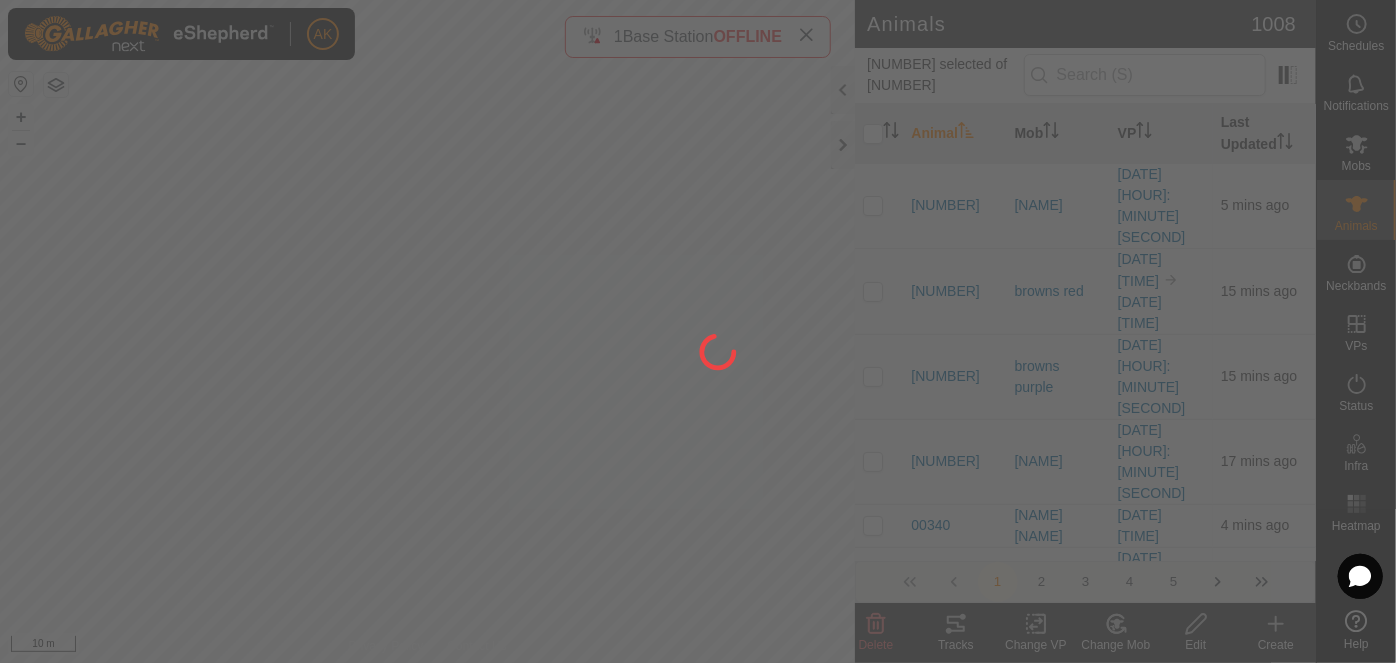 checkbox on "false" 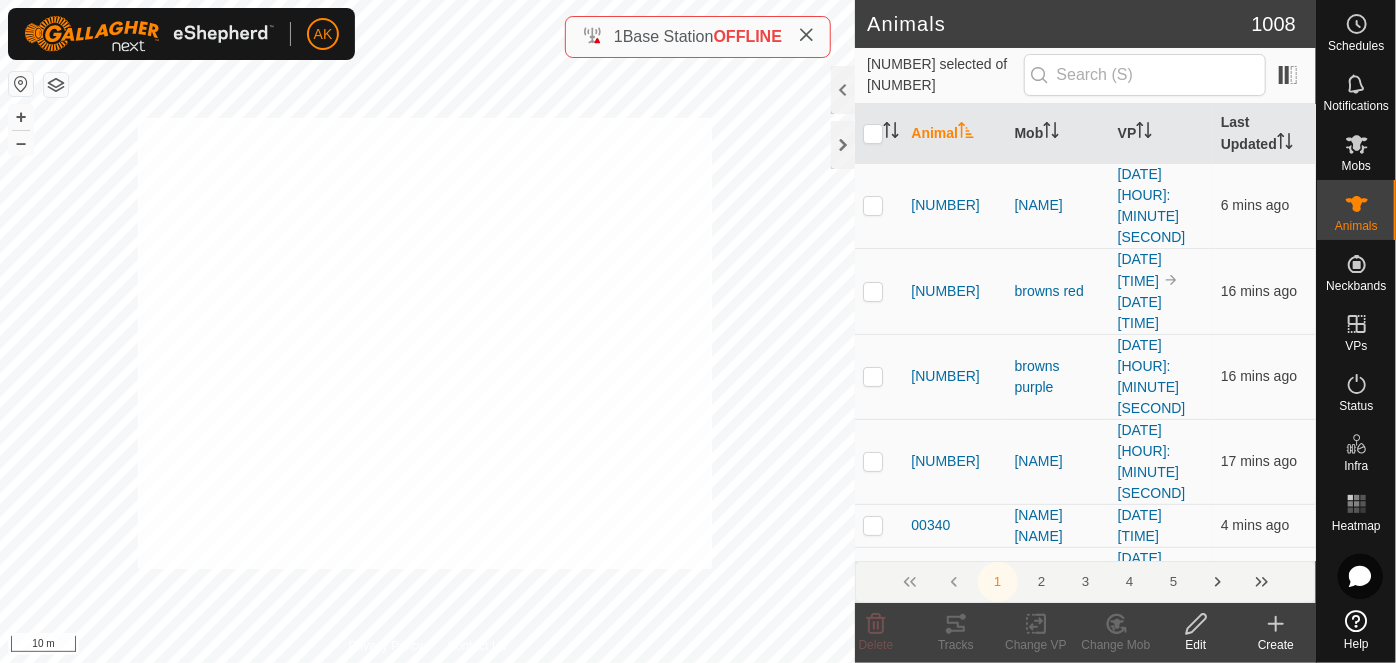 checkbox on "true" 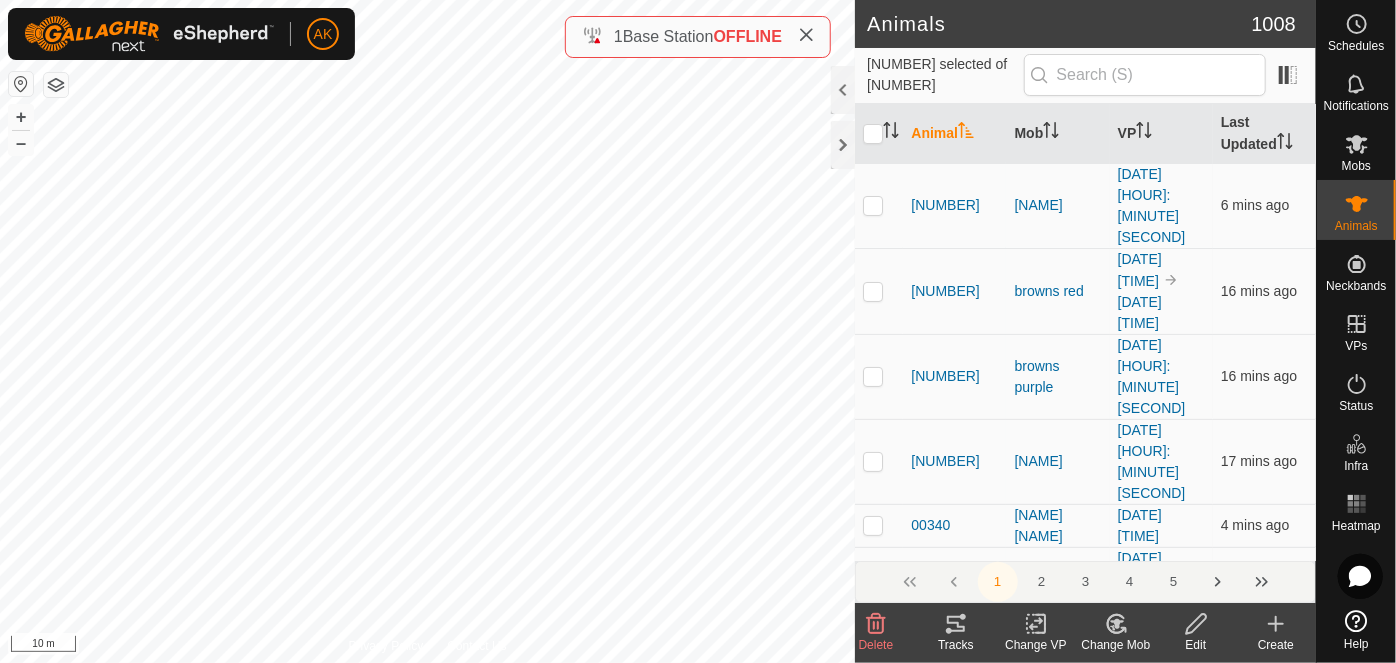 click 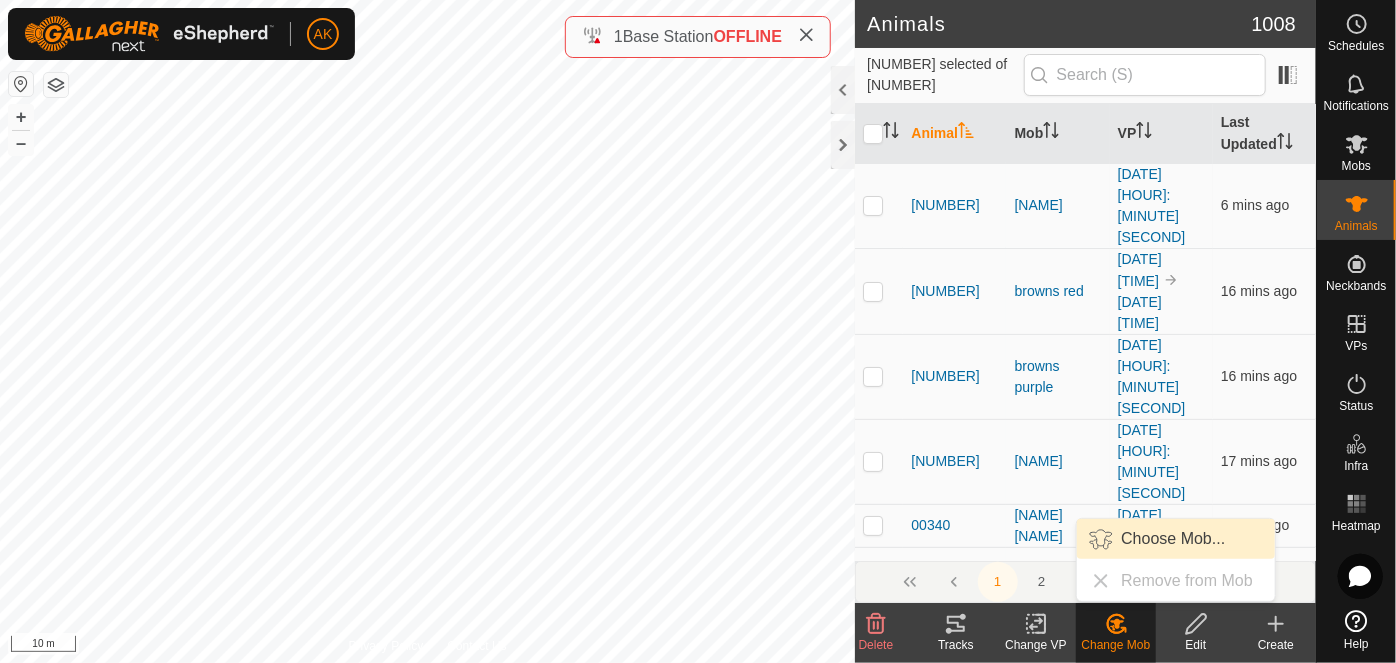 click on "Choose Mob..." at bounding box center [1176, 539] 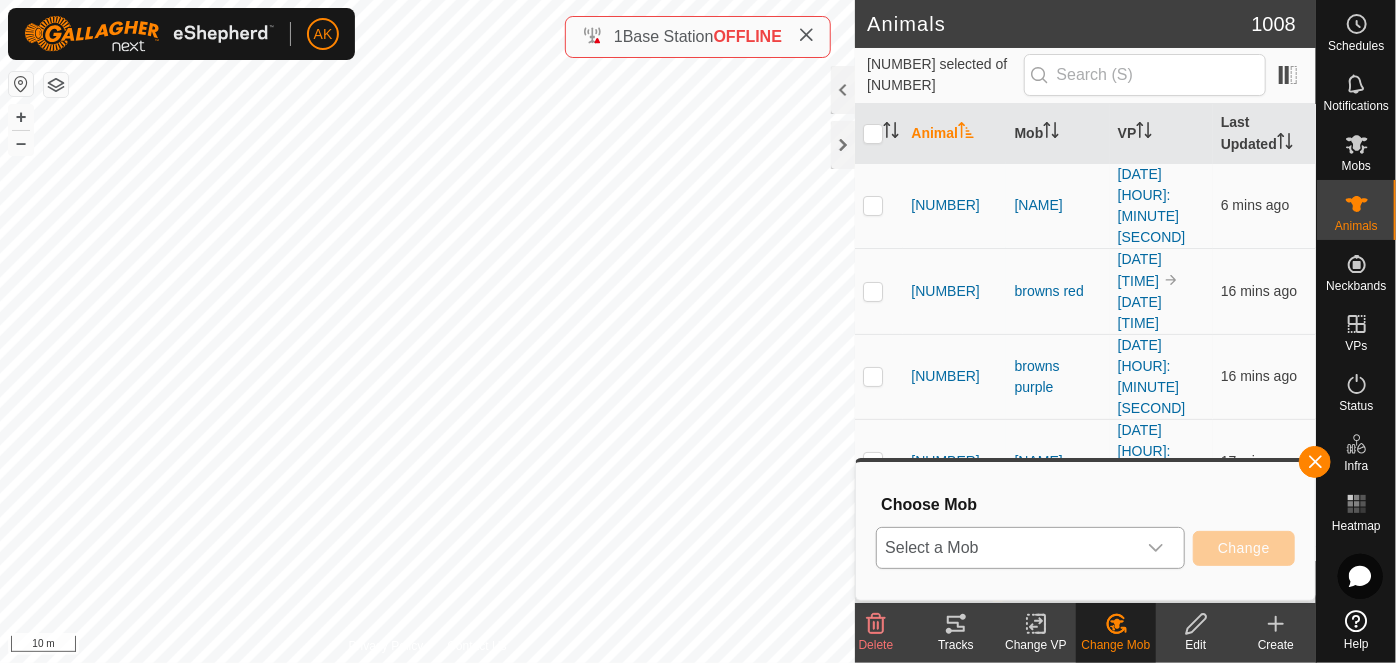 click at bounding box center (1156, 548) 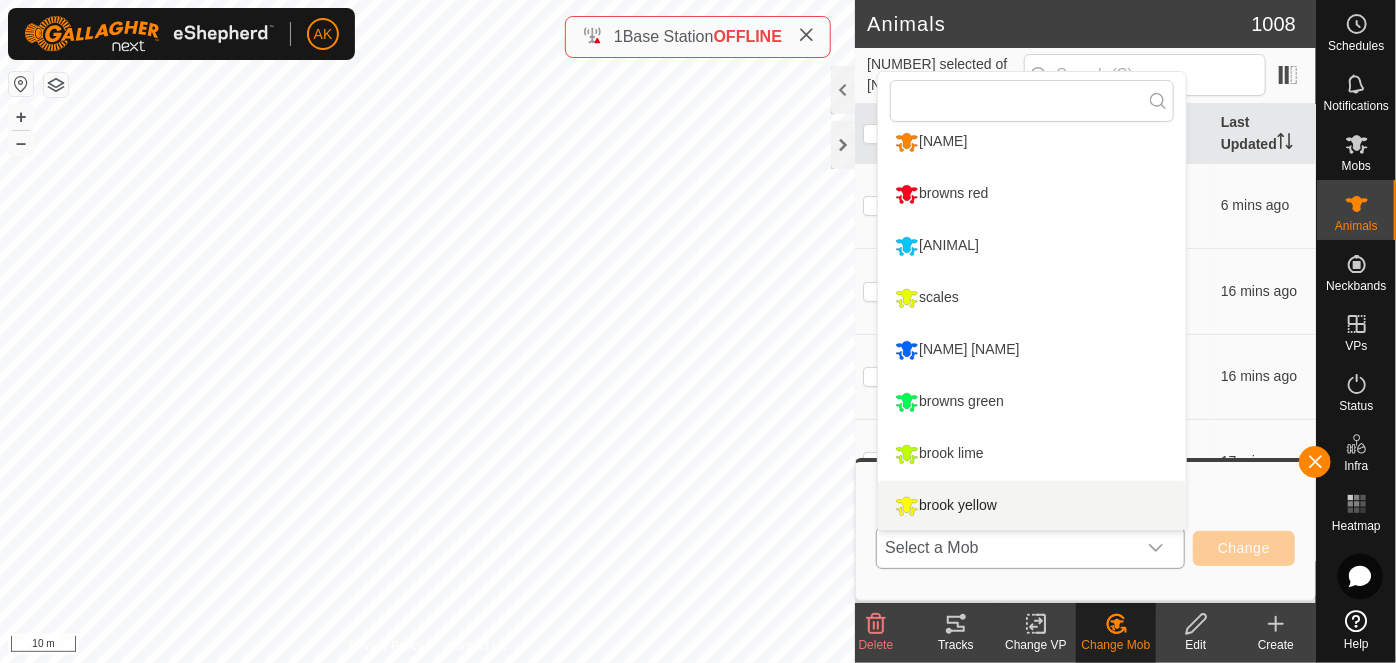 scroll, scrollTop: 170, scrollLeft: 0, axis: vertical 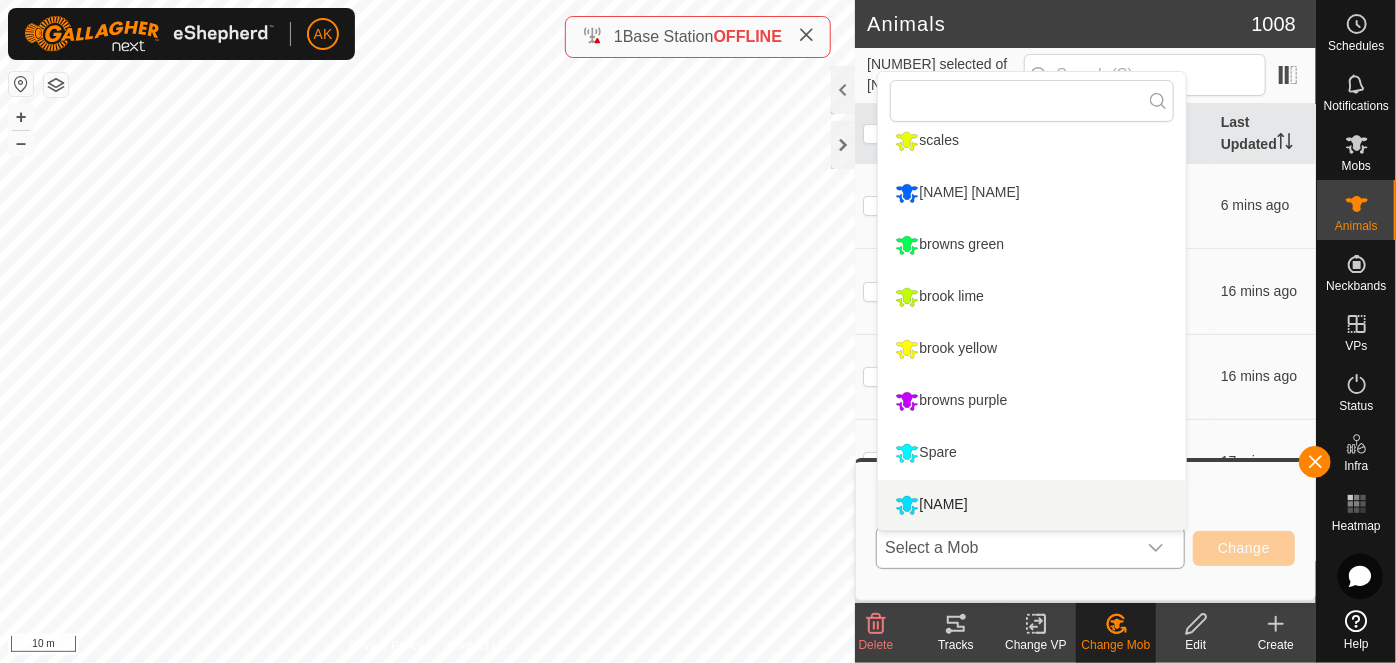 click on "[NAME]" at bounding box center [1032, 505] 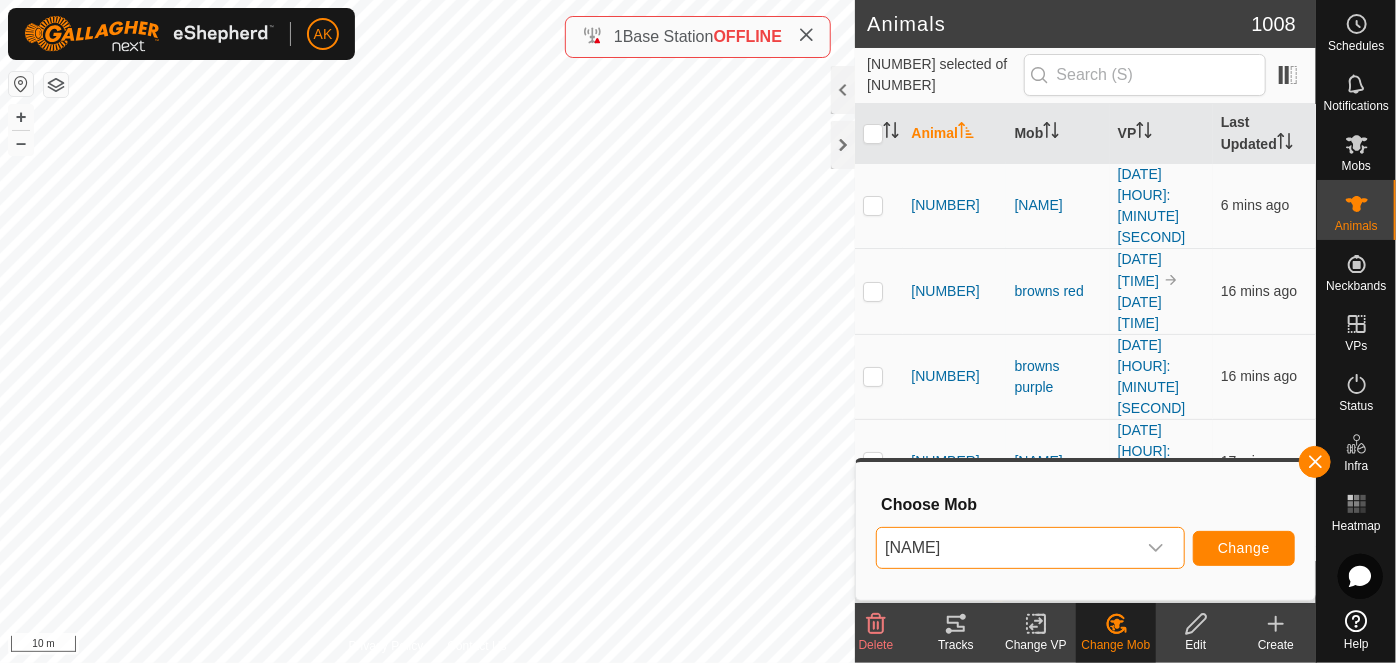 click 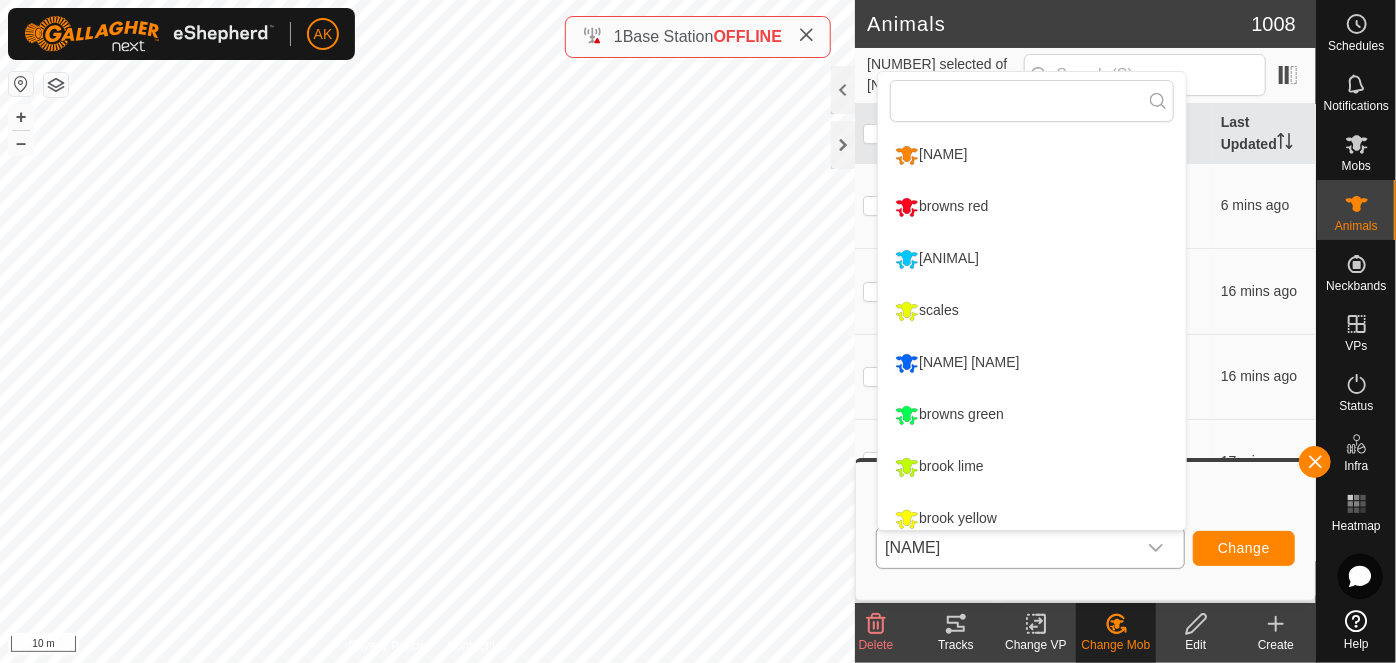 scroll, scrollTop: 170, scrollLeft: 0, axis: vertical 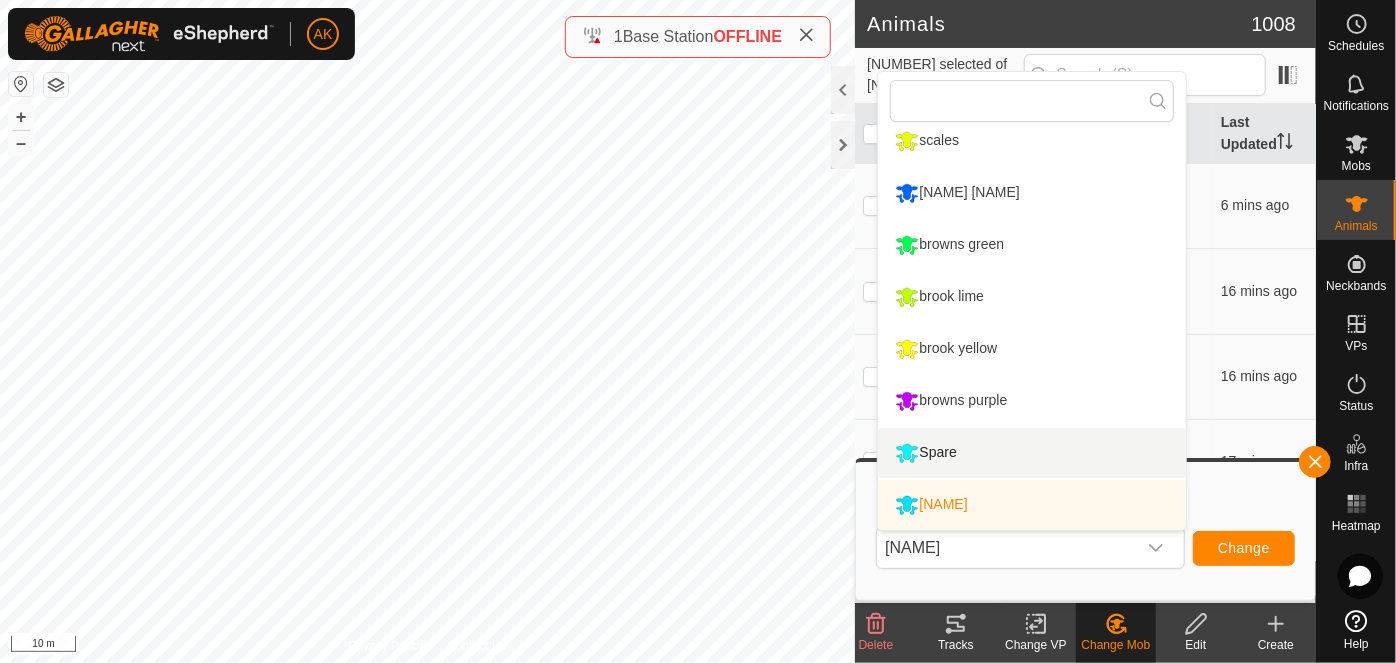 click on "Spare" at bounding box center (1032, 453) 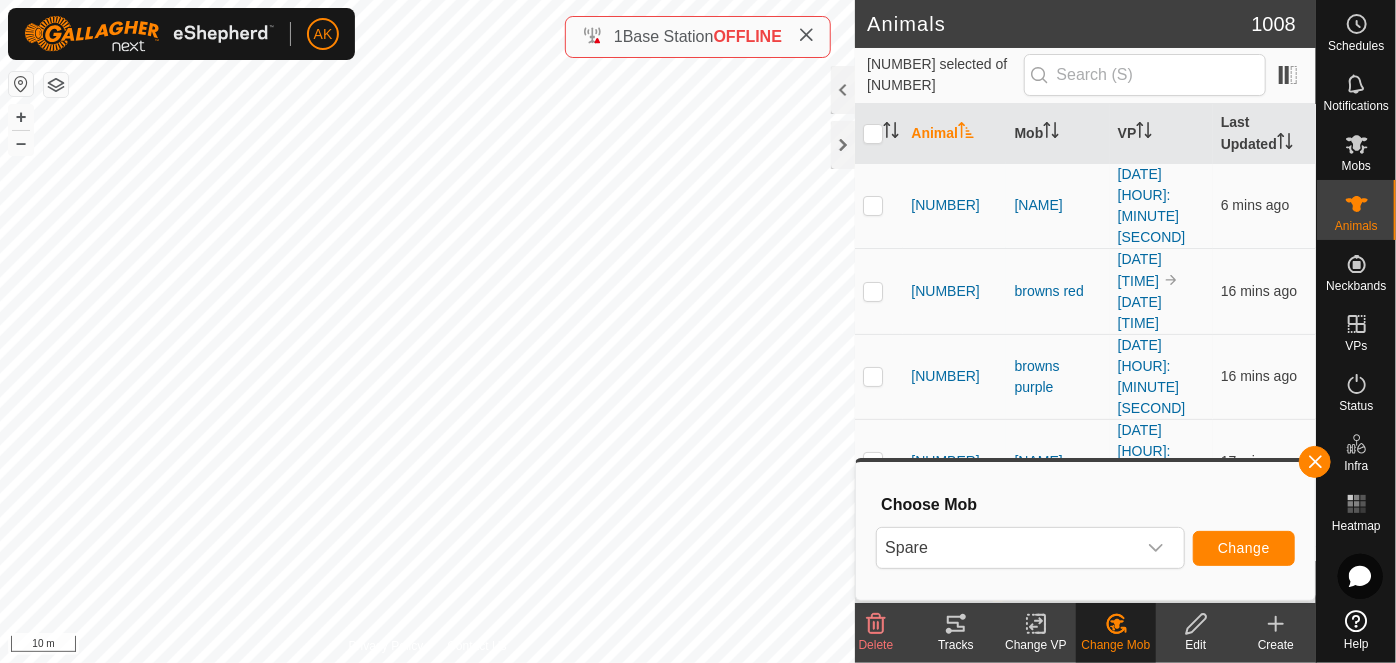 click 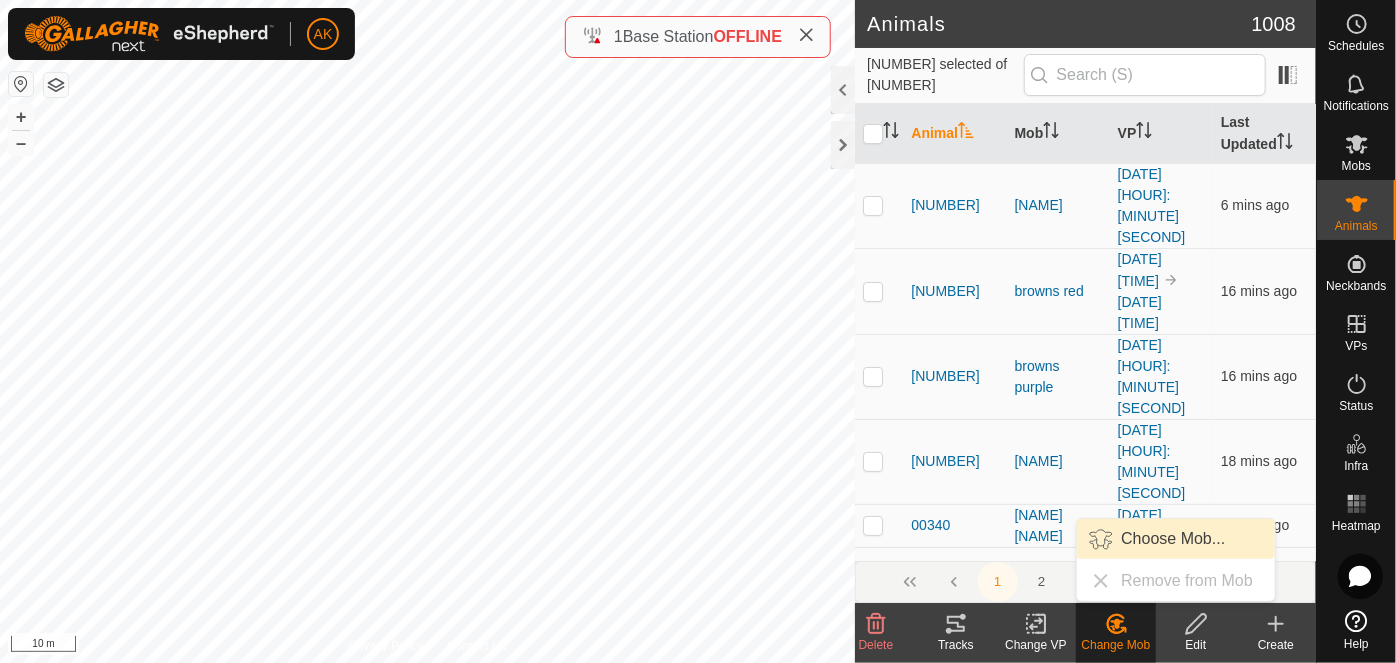 click on "Choose Mob..." at bounding box center [1176, 539] 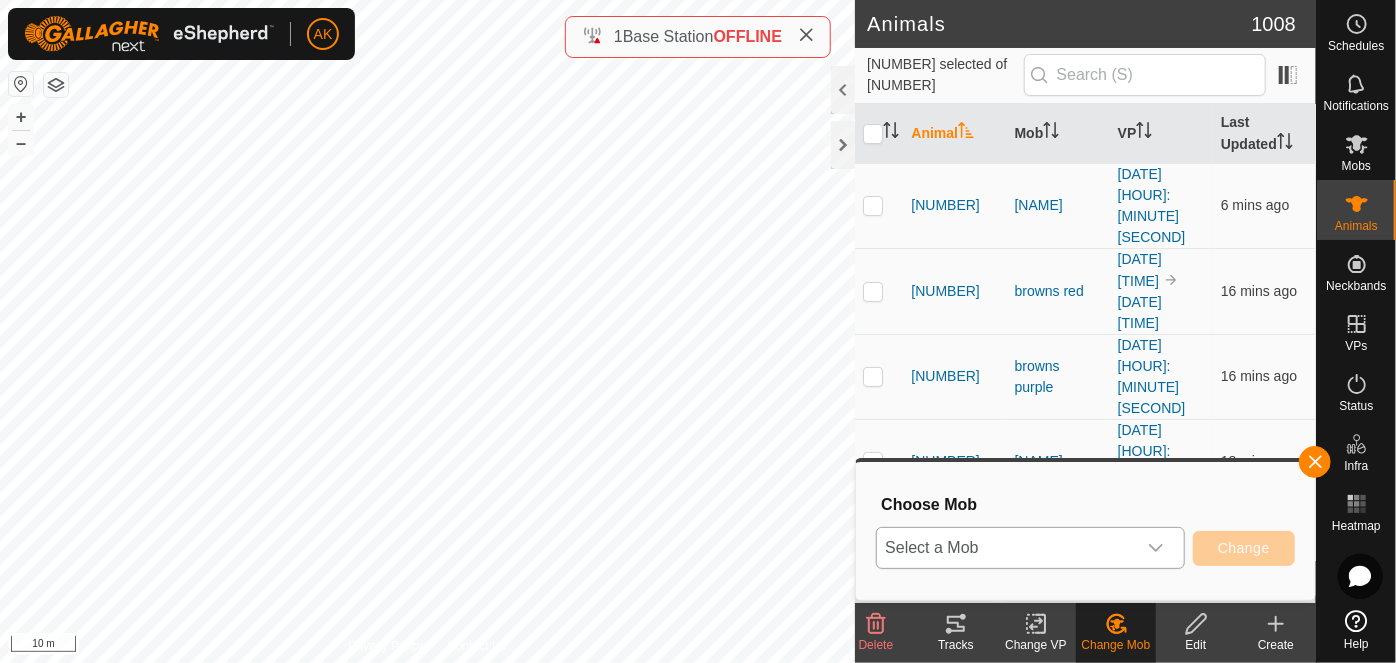 click 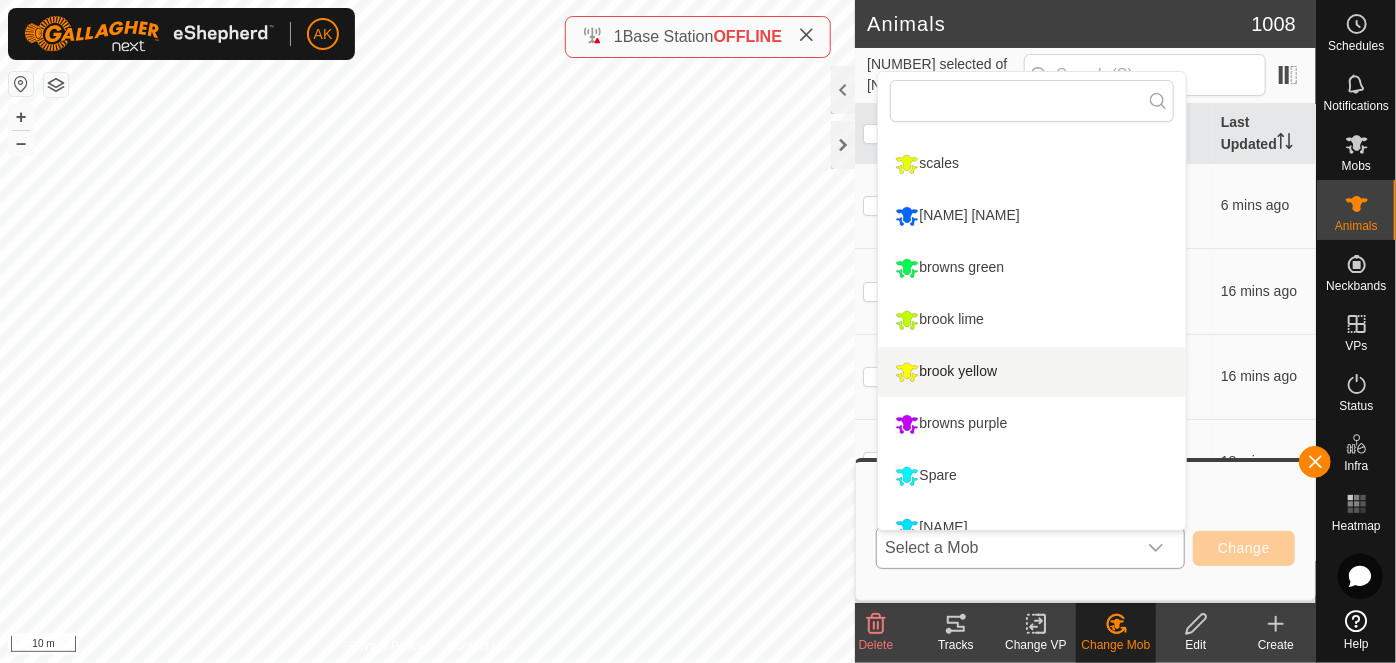 scroll, scrollTop: 170, scrollLeft: 0, axis: vertical 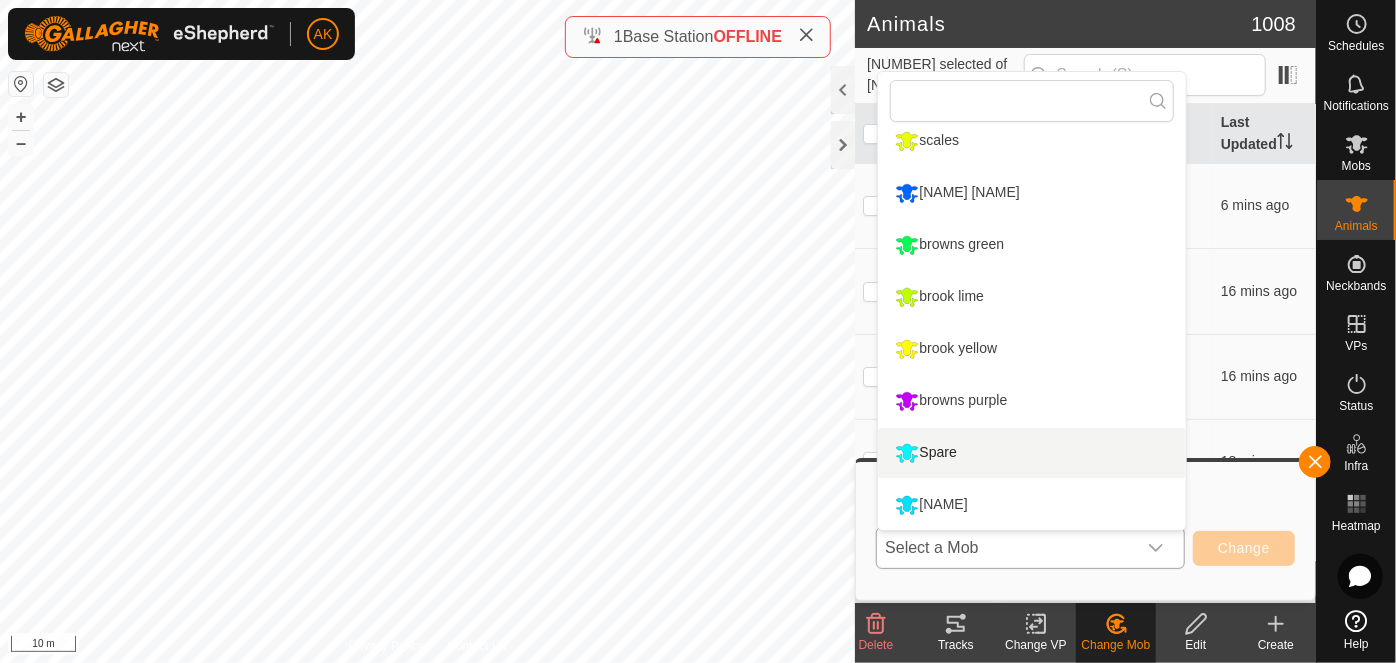 click on "Spare" at bounding box center [1032, 453] 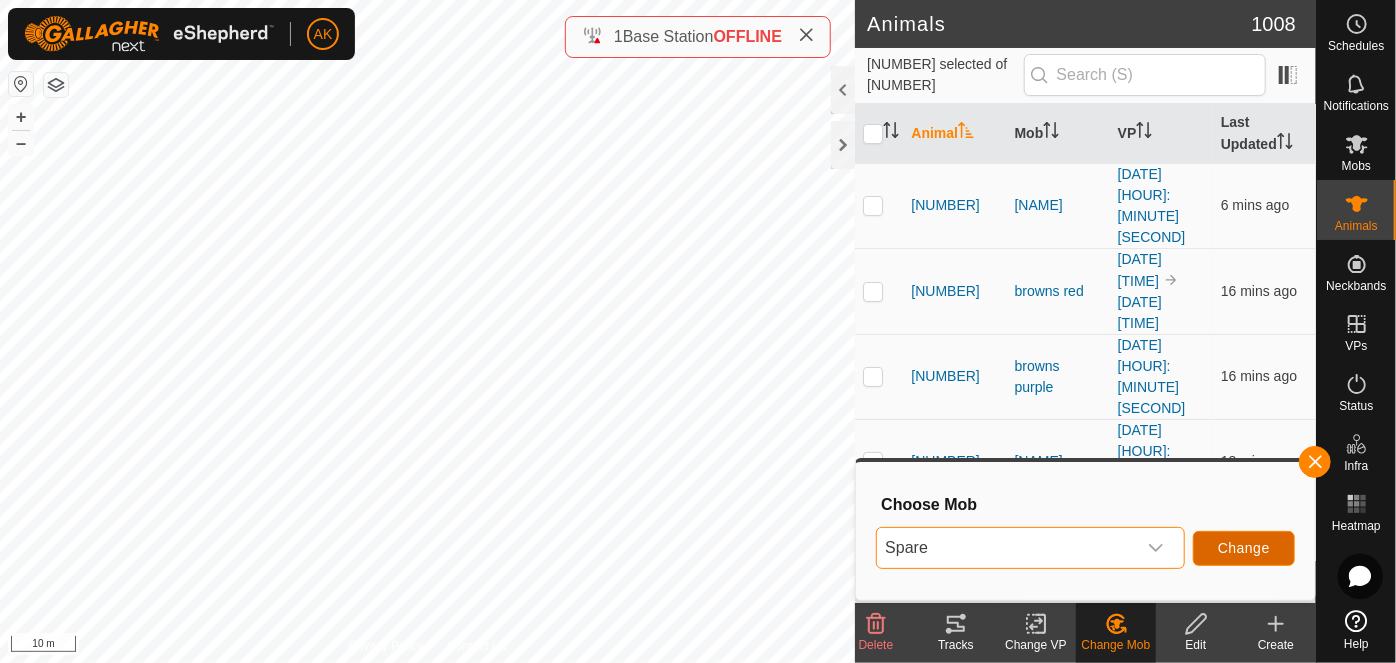 click on "Change" at bounding box center (1244, 548) 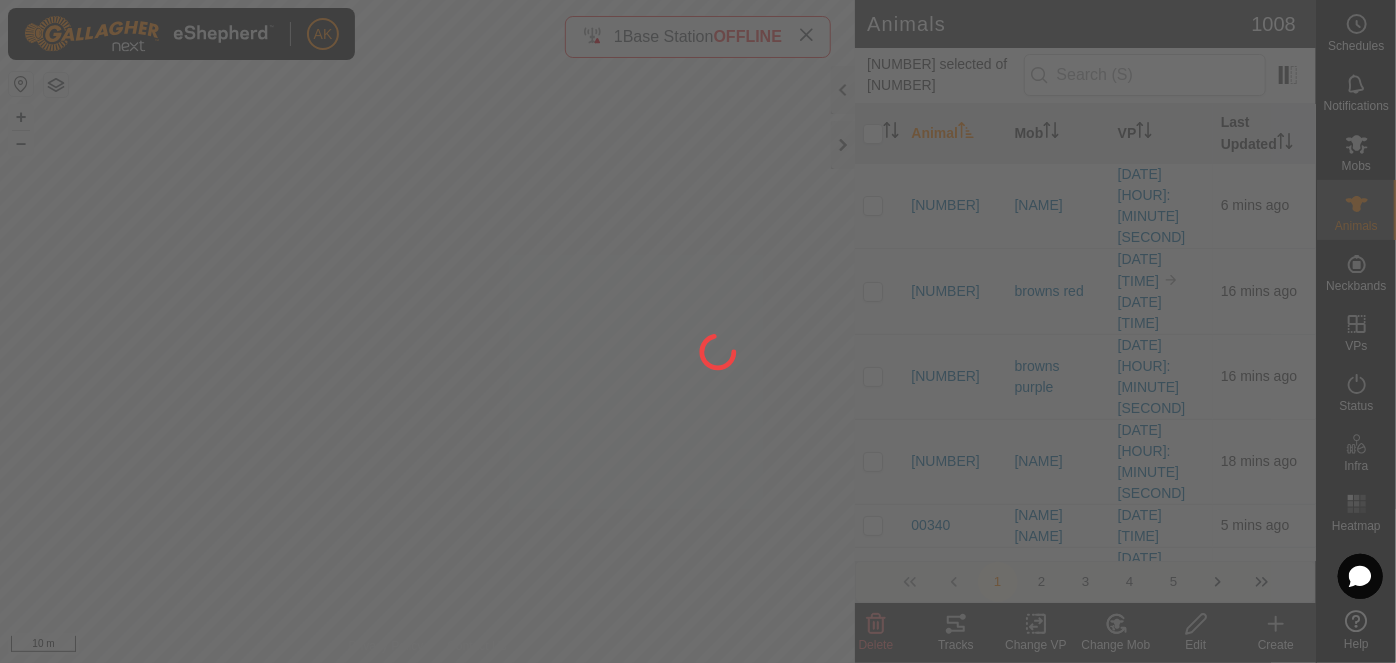 checkbox on "false" 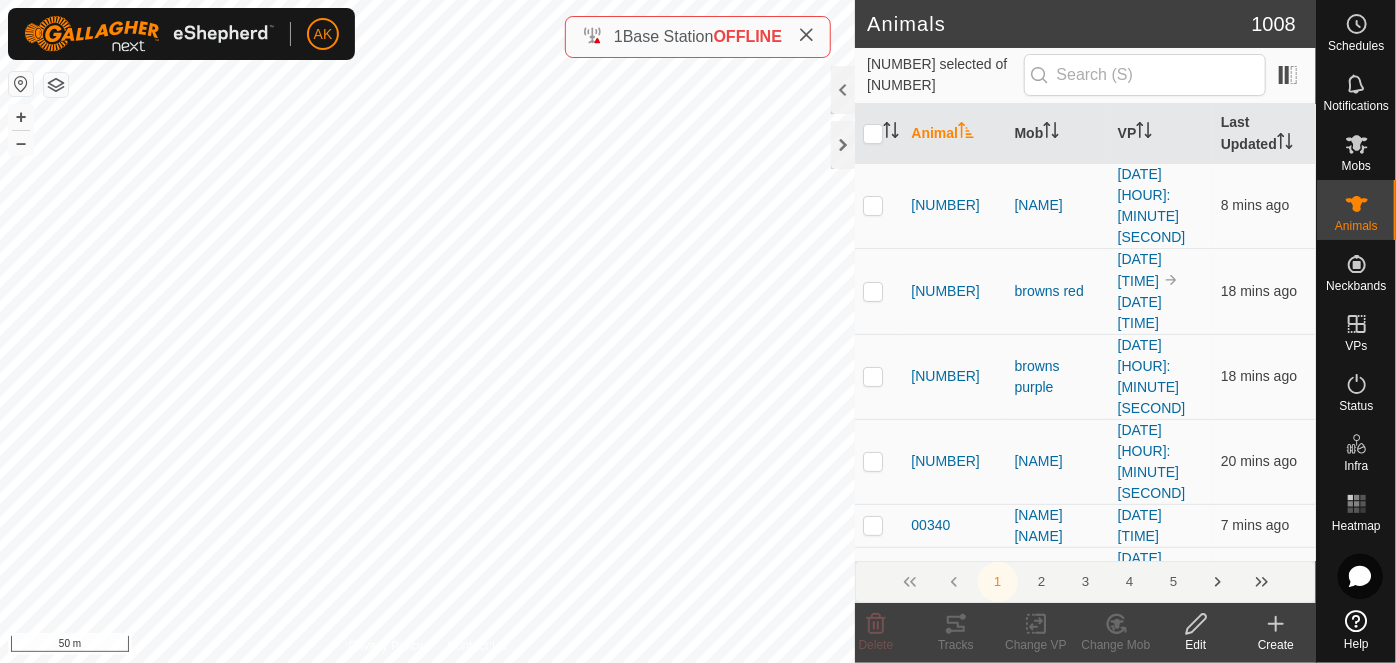 click on "[NUMBER]
[NUMBER]
Spare
[DATE] [HOUR]:[MINUTE] [SECOND] + – ⇧ i [NUMBER] m" at bounding box center [427, 331] 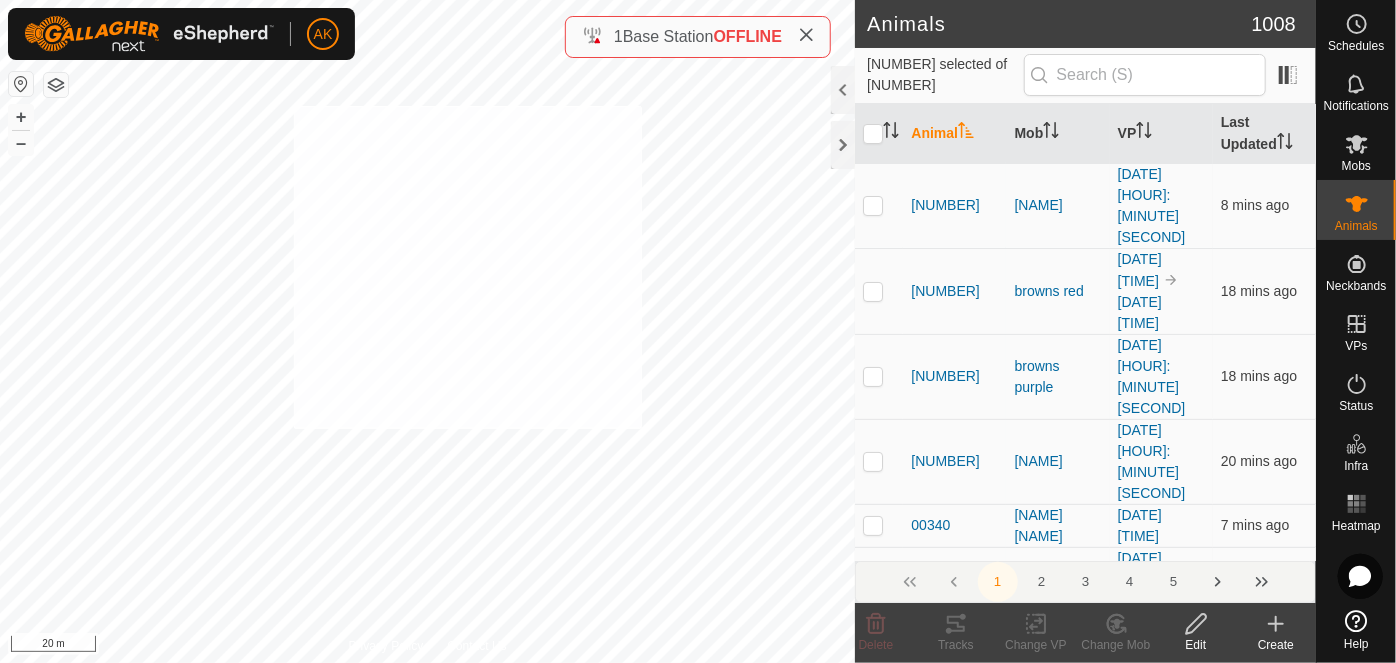 checkbox on "true" 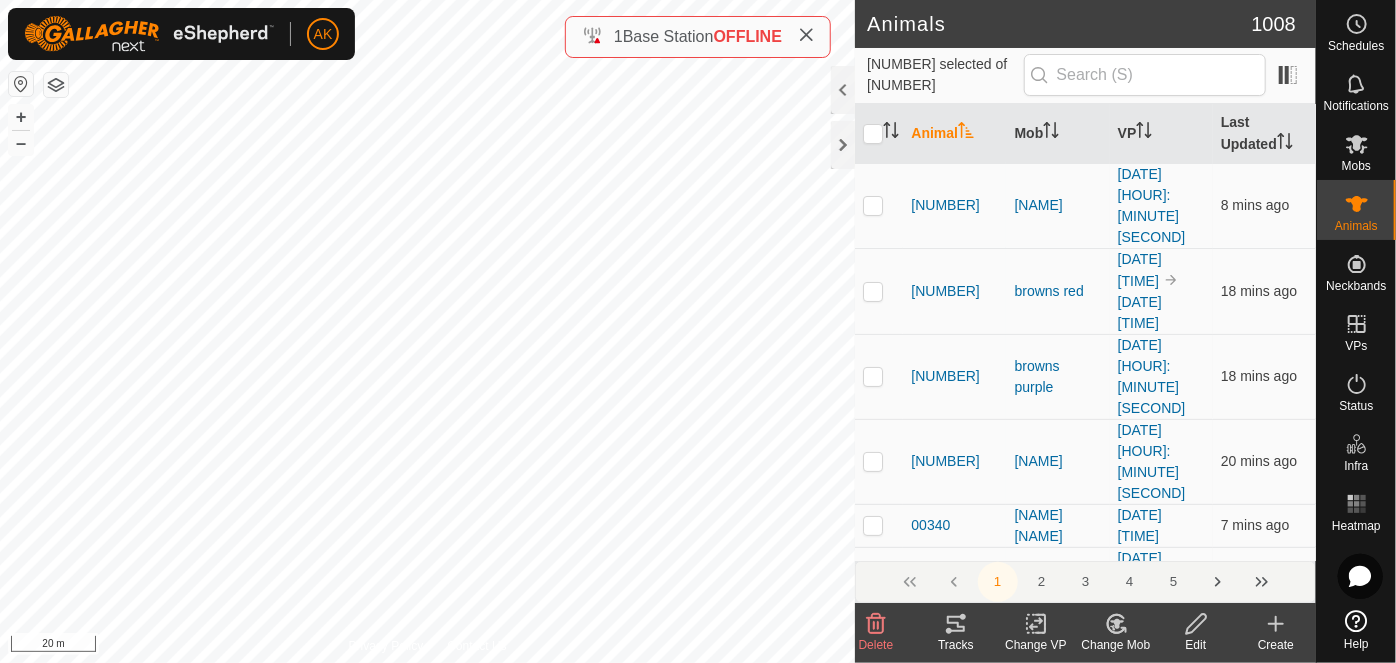 click 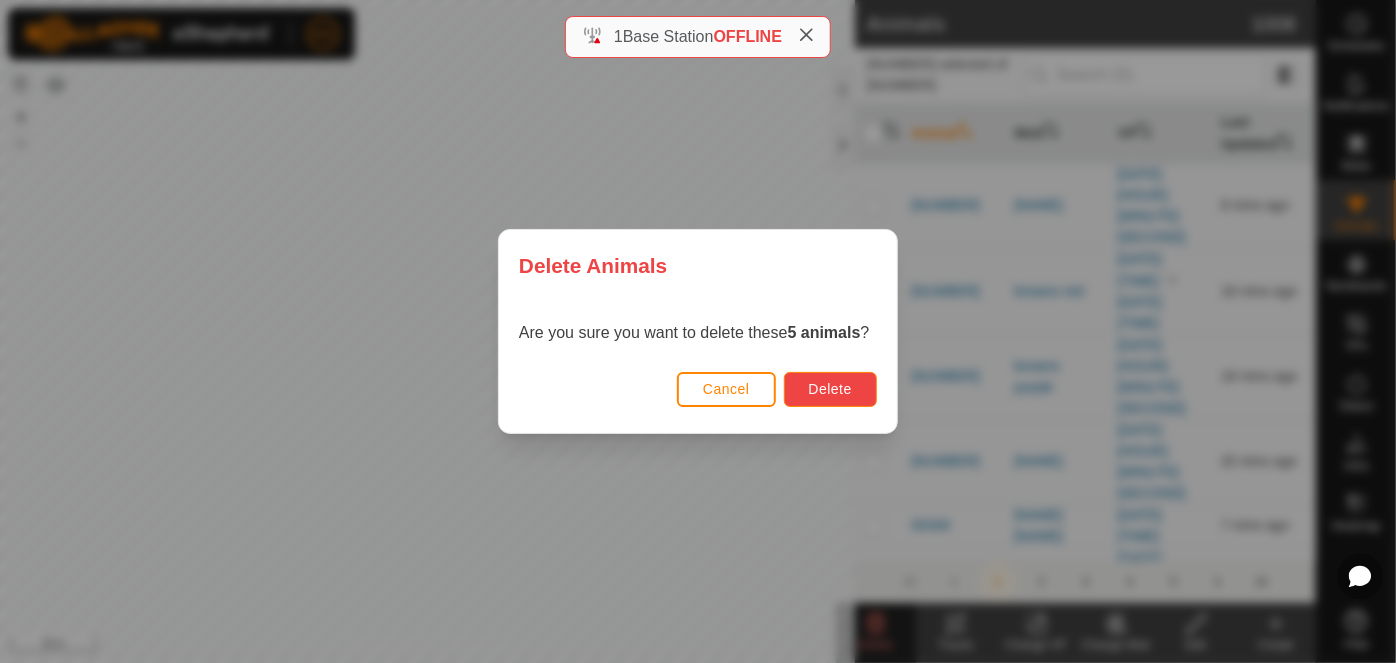click on "Delete" at bounding box center [830, 389] 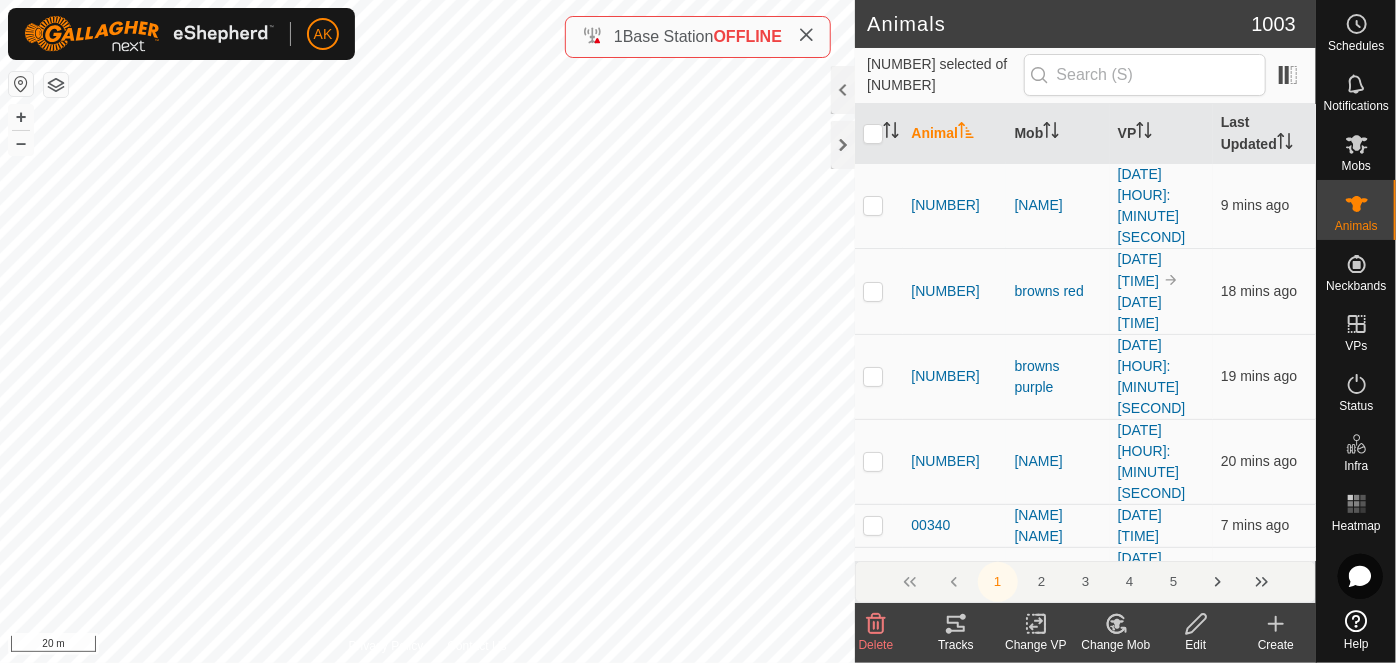click 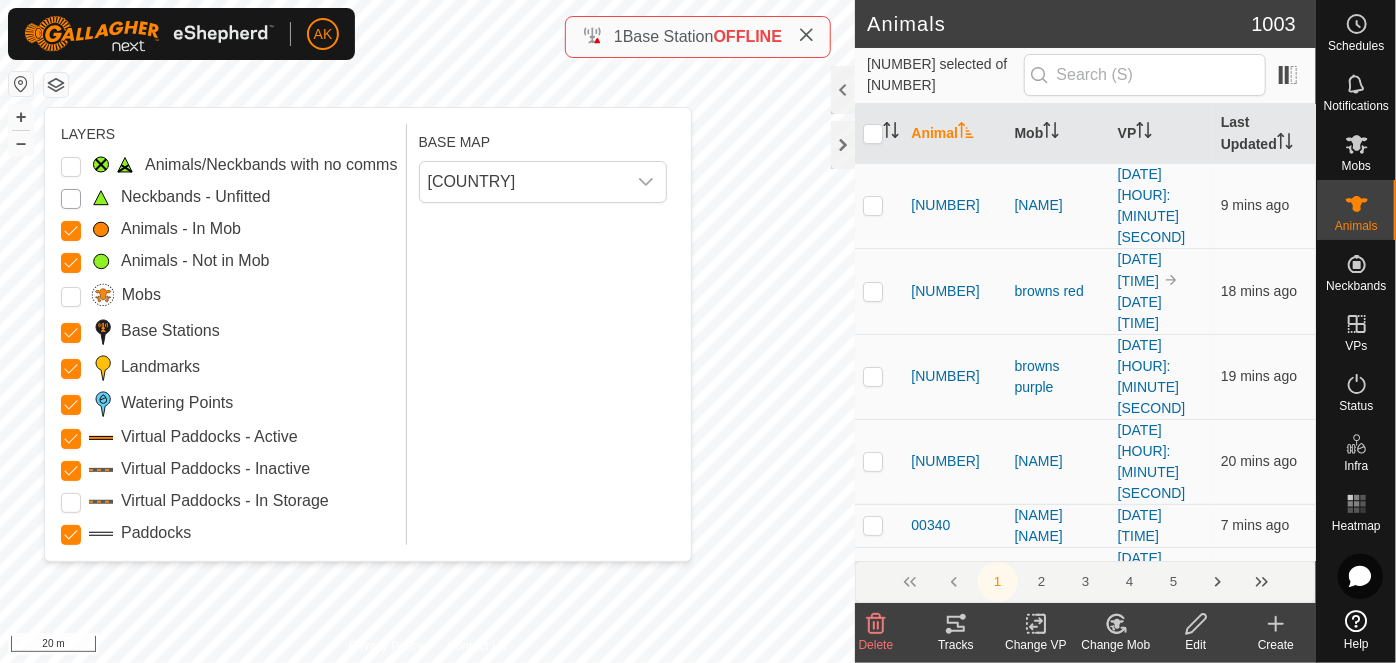 click on "Neckbands - Unfitted" at bounding box center (71, 199) 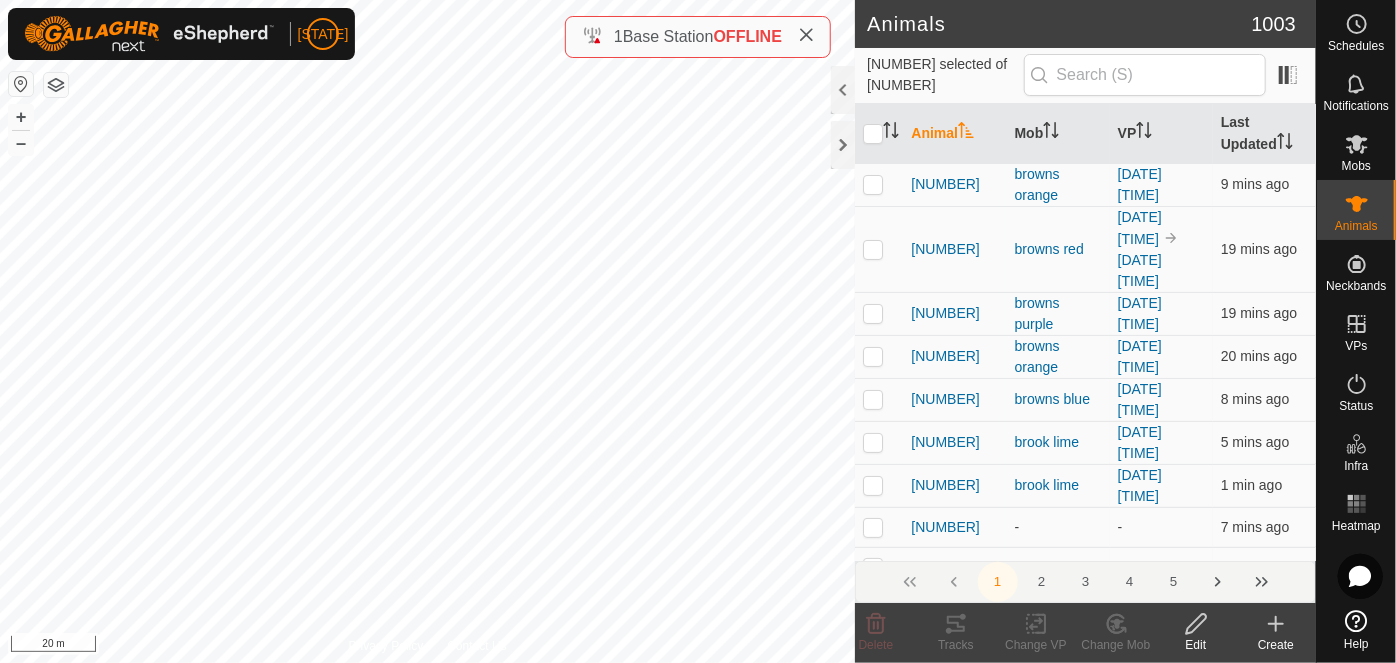 scroll, scrollTop: 0, scrollLeft: 0, axis: both 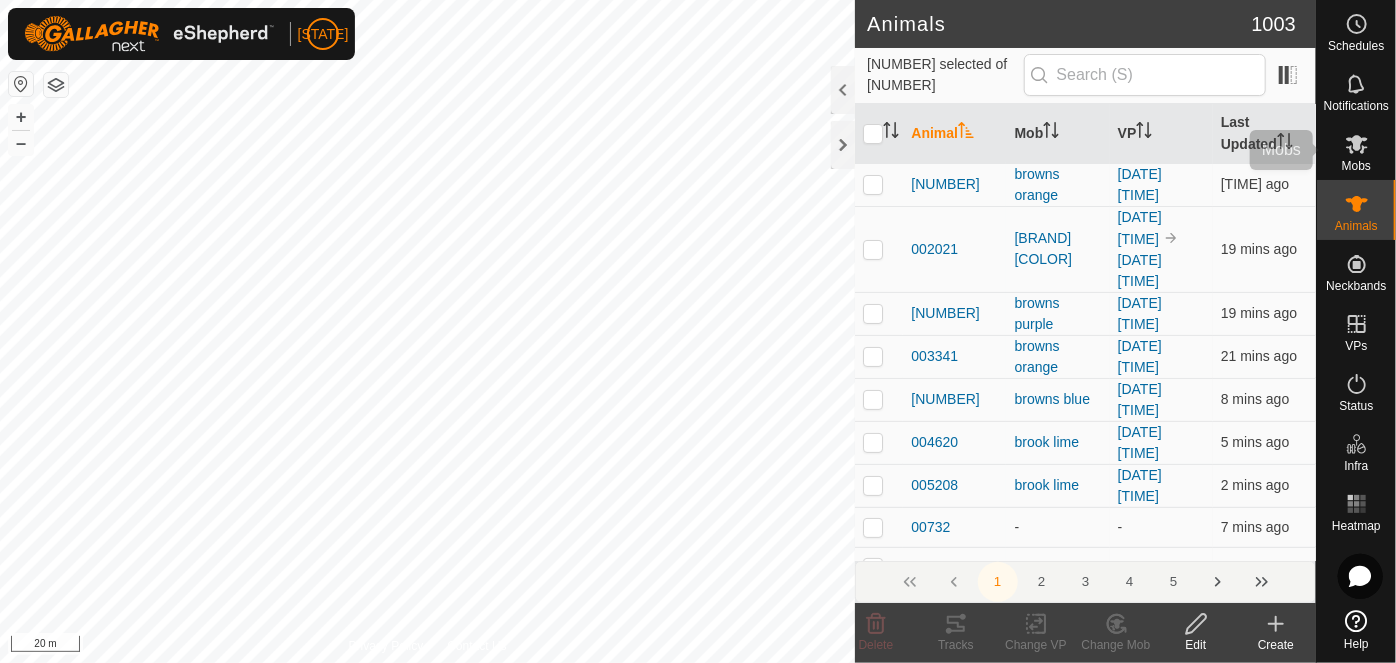 click 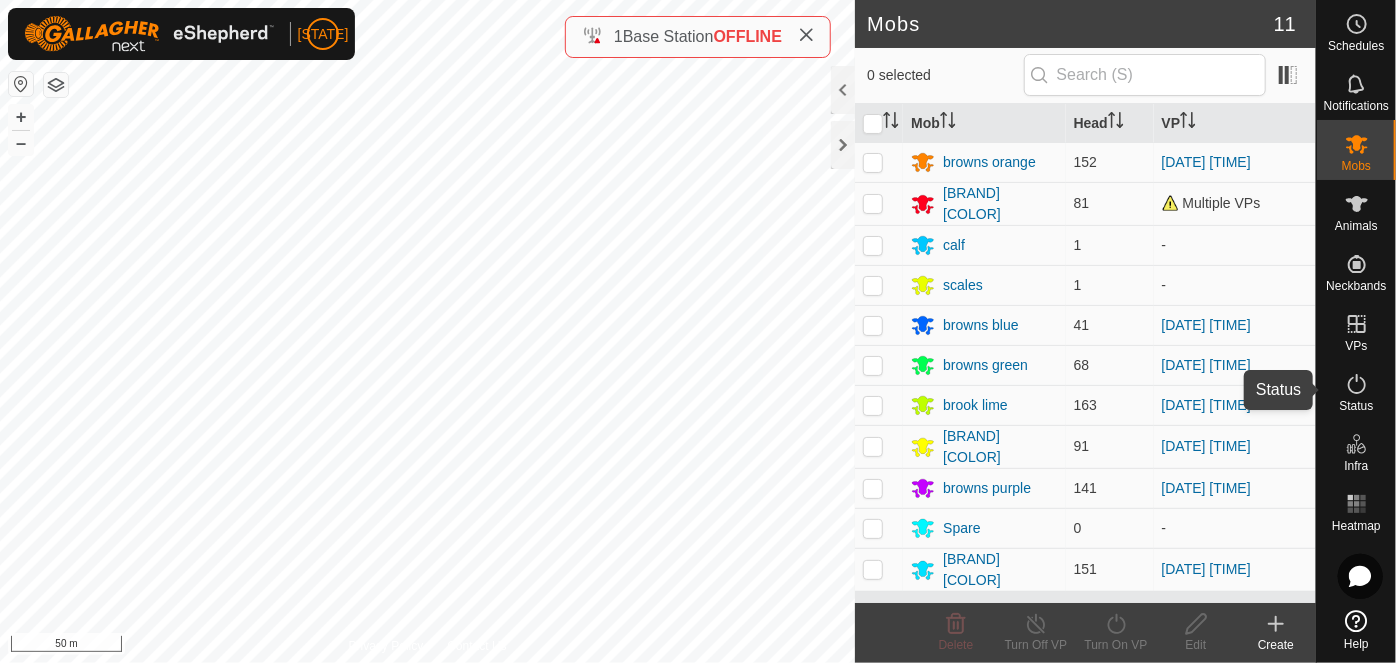 click 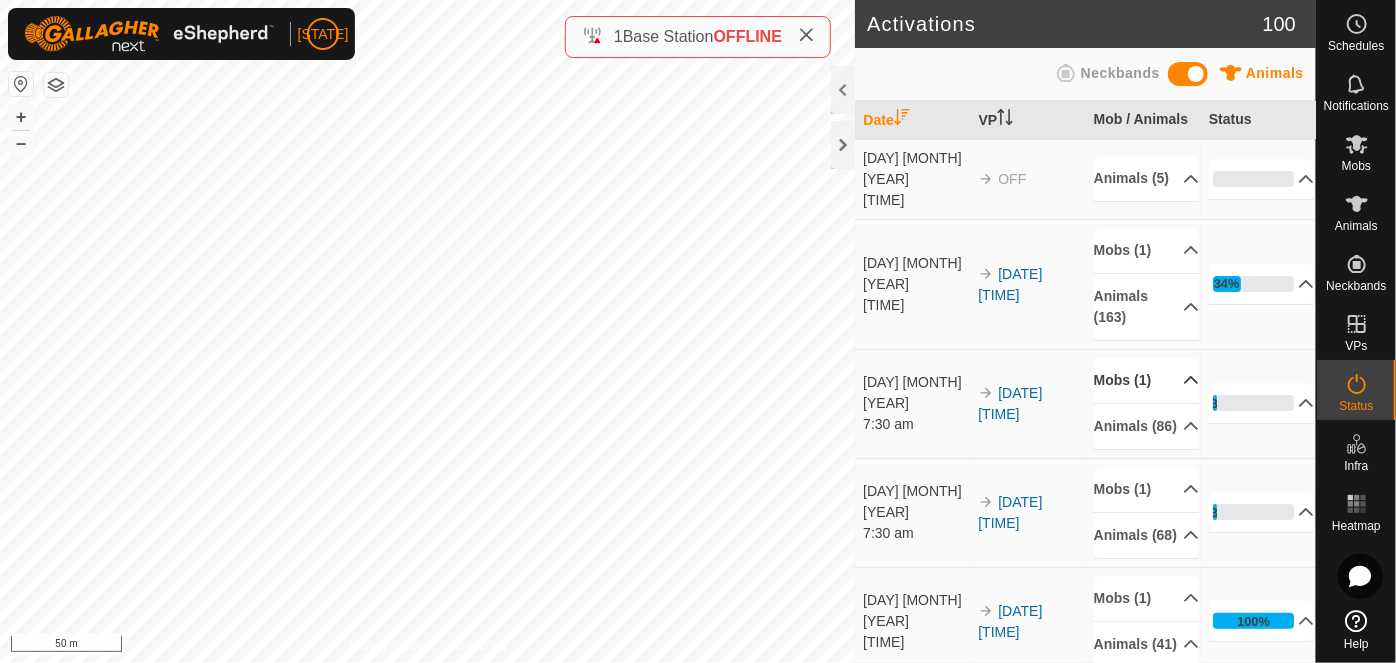 click on "Mobs (1)" at bounding box center (1147, 380) 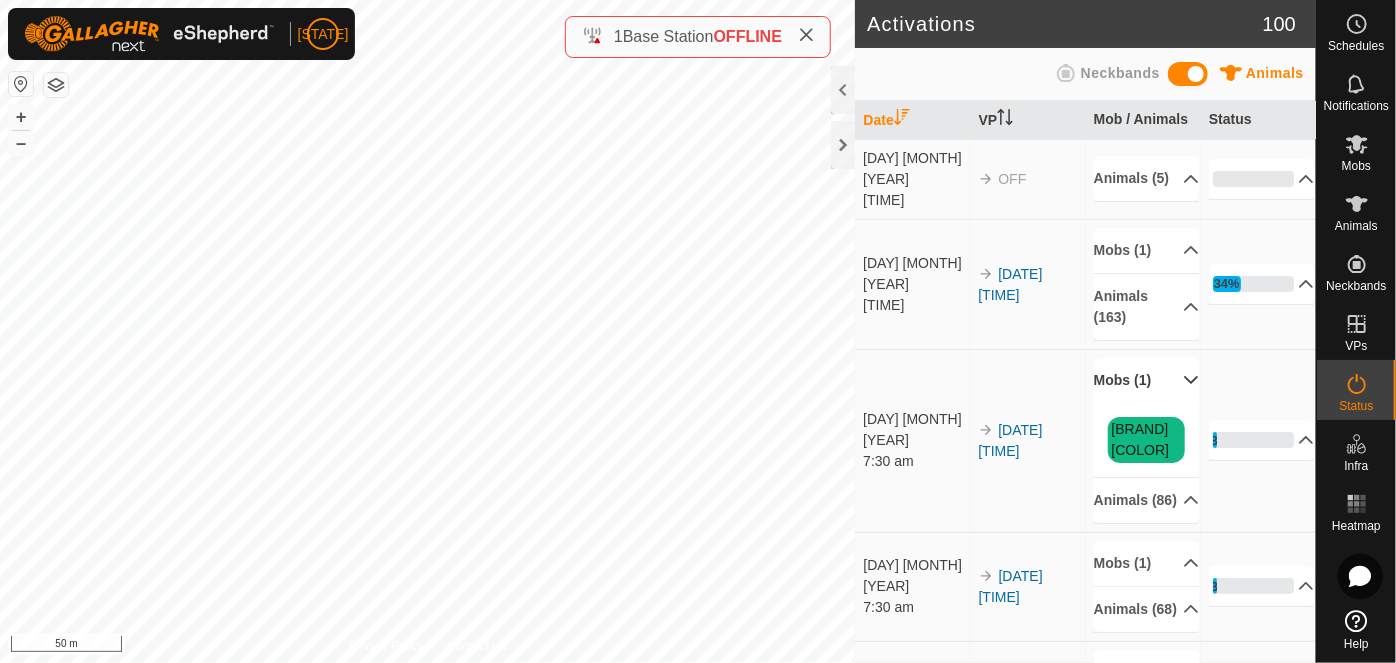 click on "Mobs (1)" at bounding box center (1147, 380) 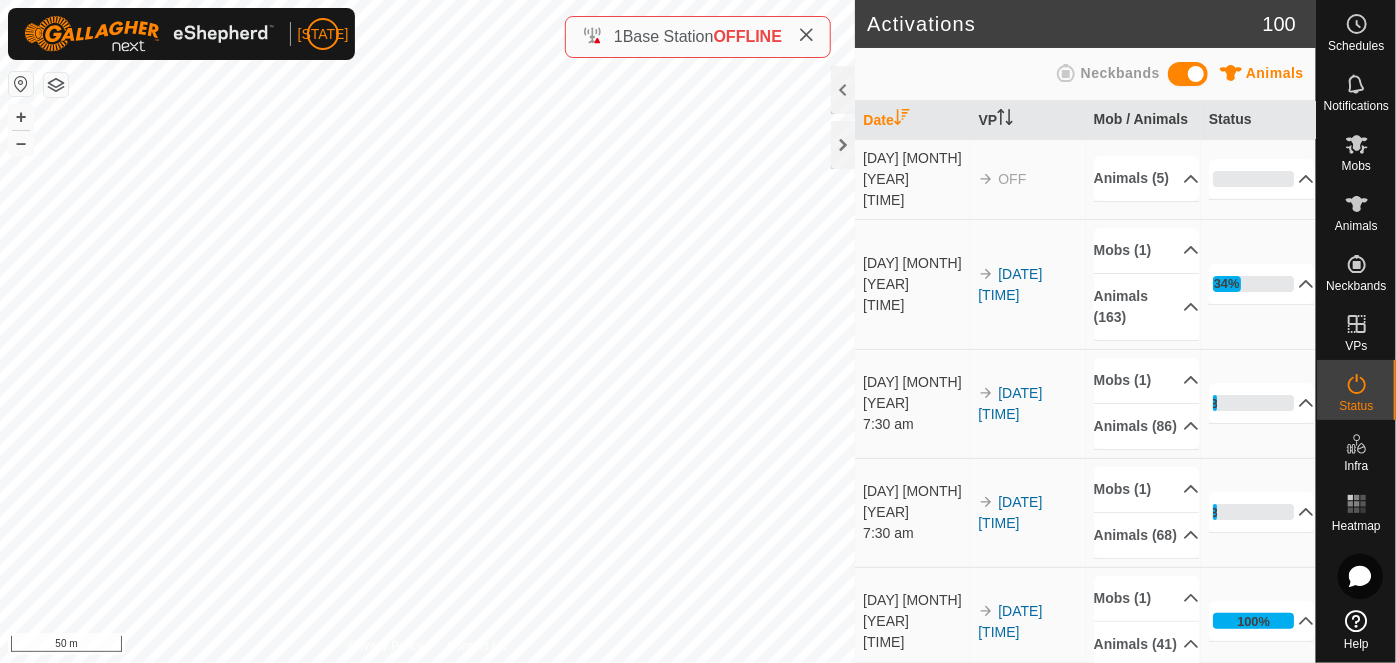 scroll, scrollTop: 90, scrollLeft: 0, axis: vertical 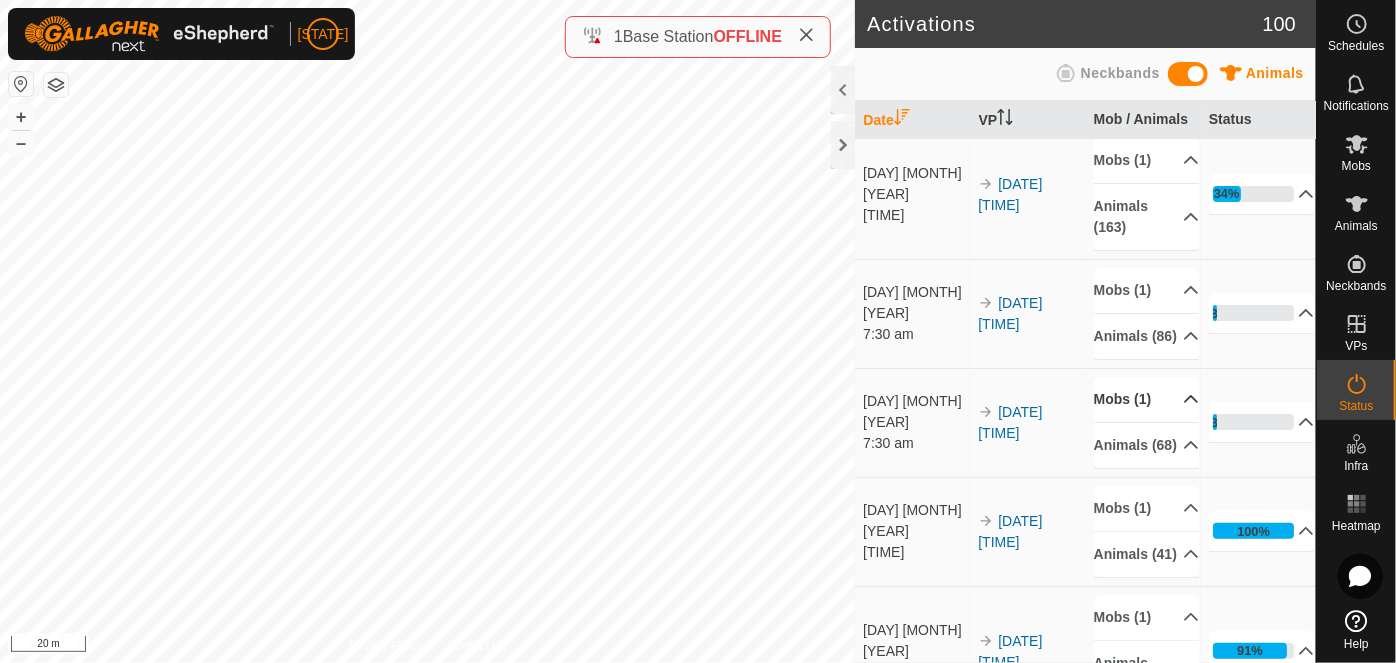 click on "Mobs (1)" at bounding box center [1147, 399] 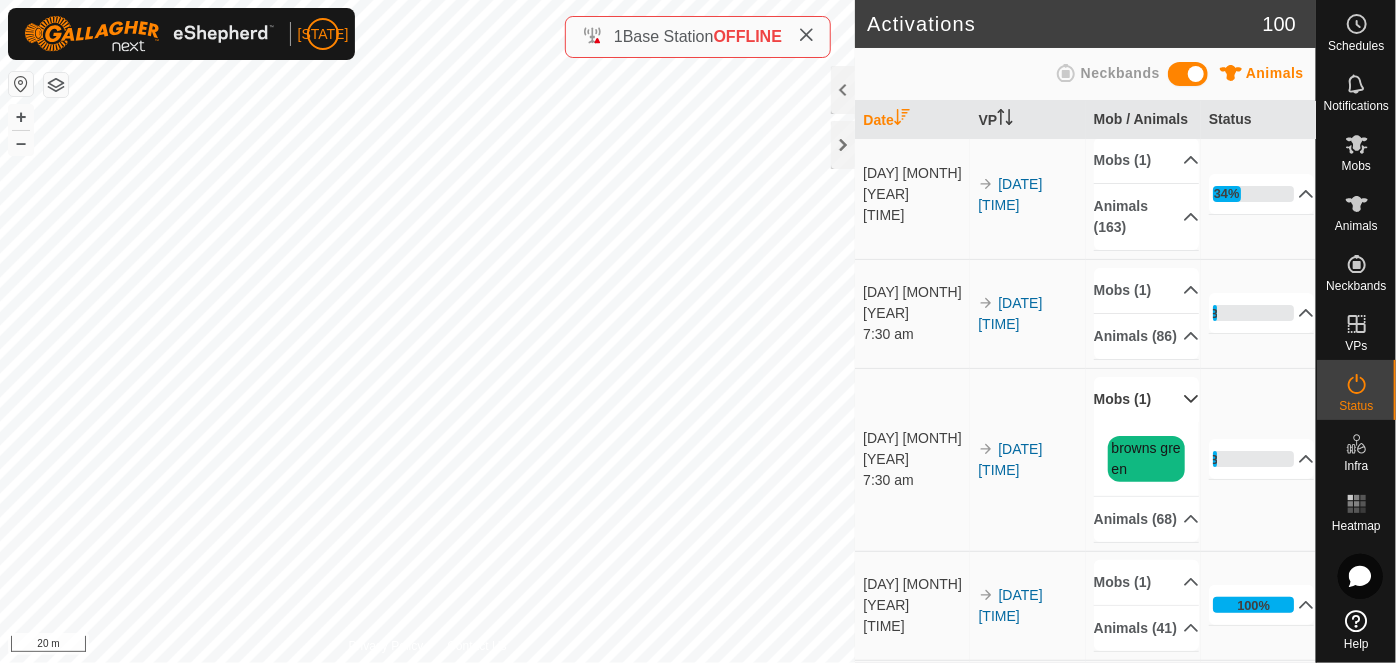 click on "Mobs (1)" at bounding box center (1147, 399) 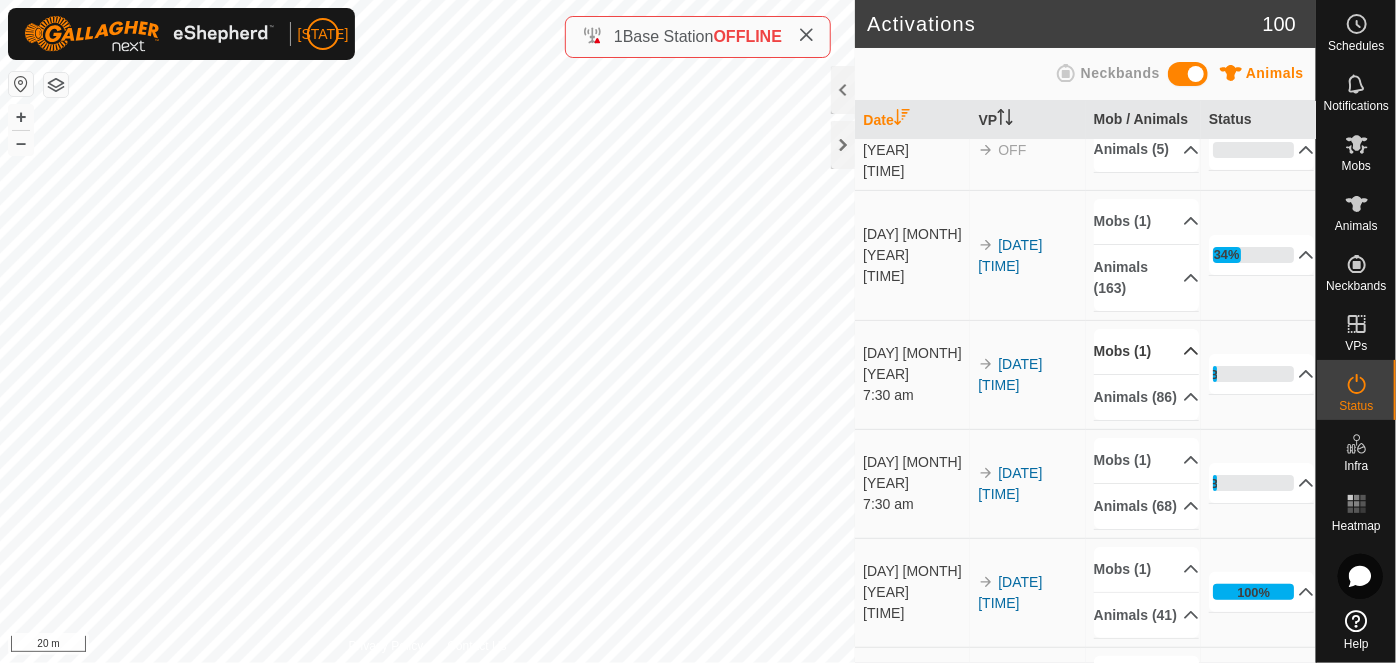 scroll, scrollTop: 0, scrollLeft: 0, axis: both 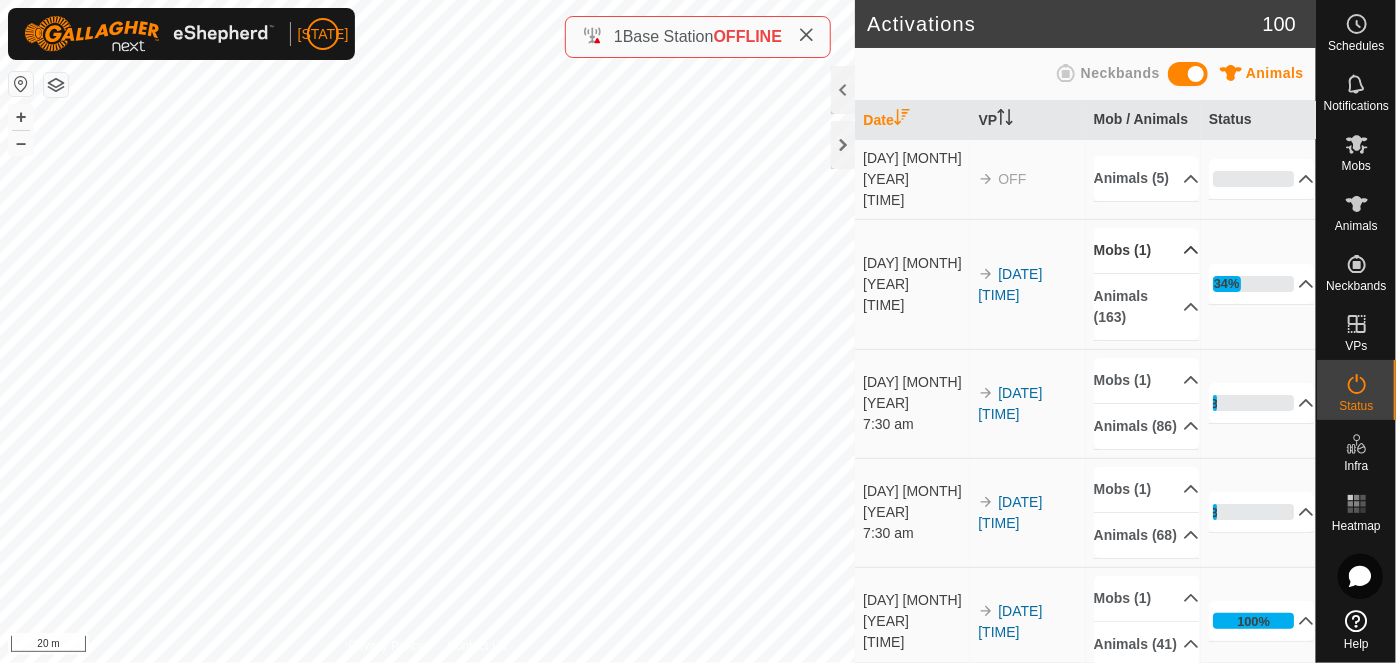 click on "Mobs (1)" at bounding box center [1147, 250] 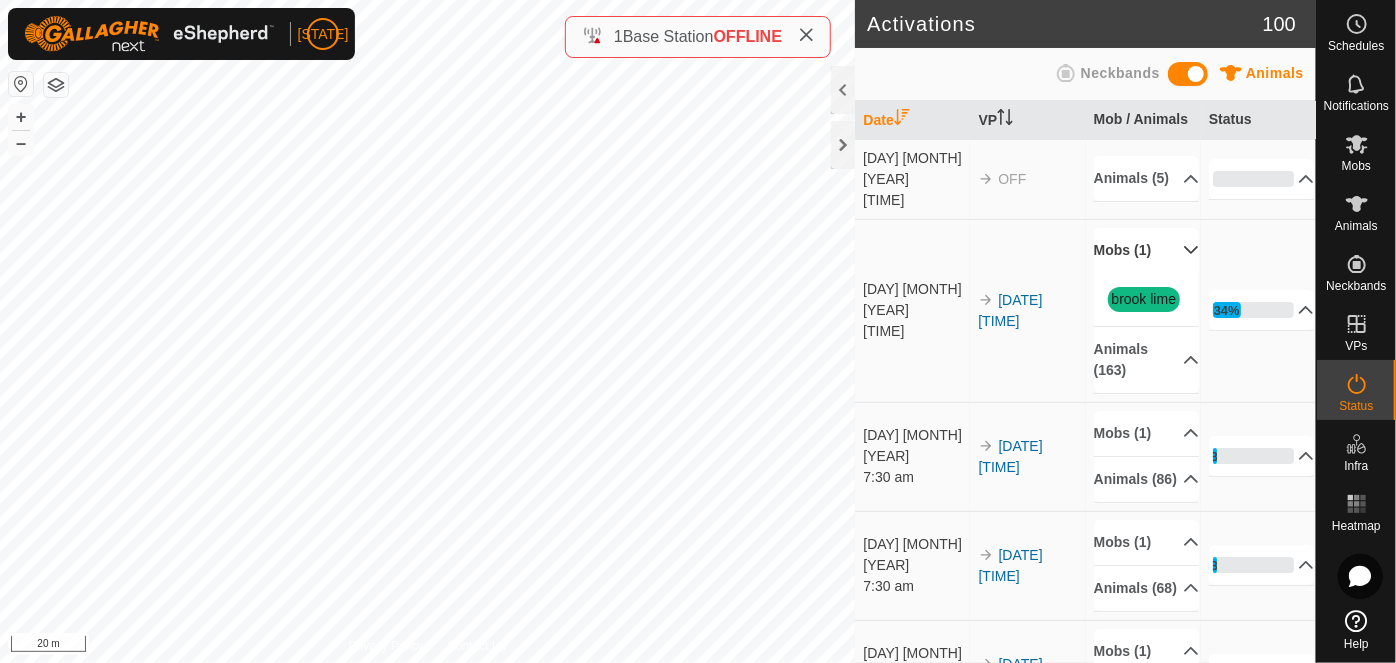 click on "Mobs (1)" at bounding box center [1147, 250] 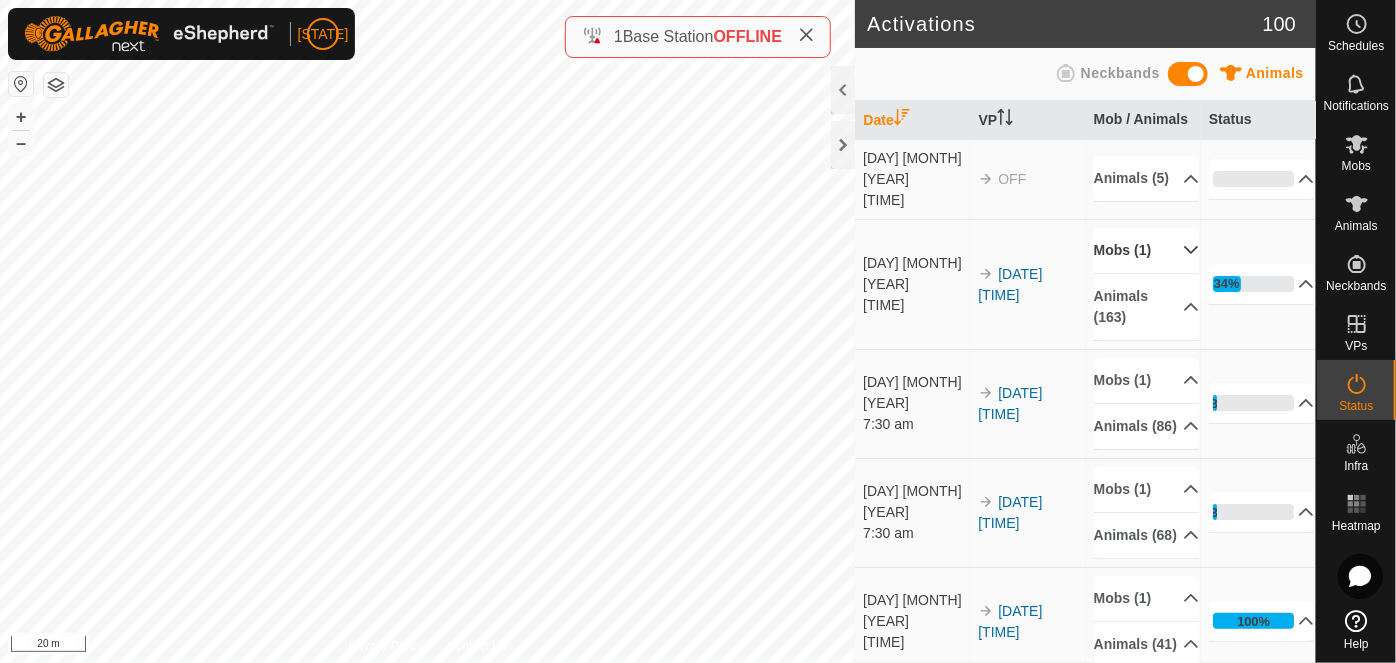 click on "Mobs (1)" at bounding box center (1147, 250) 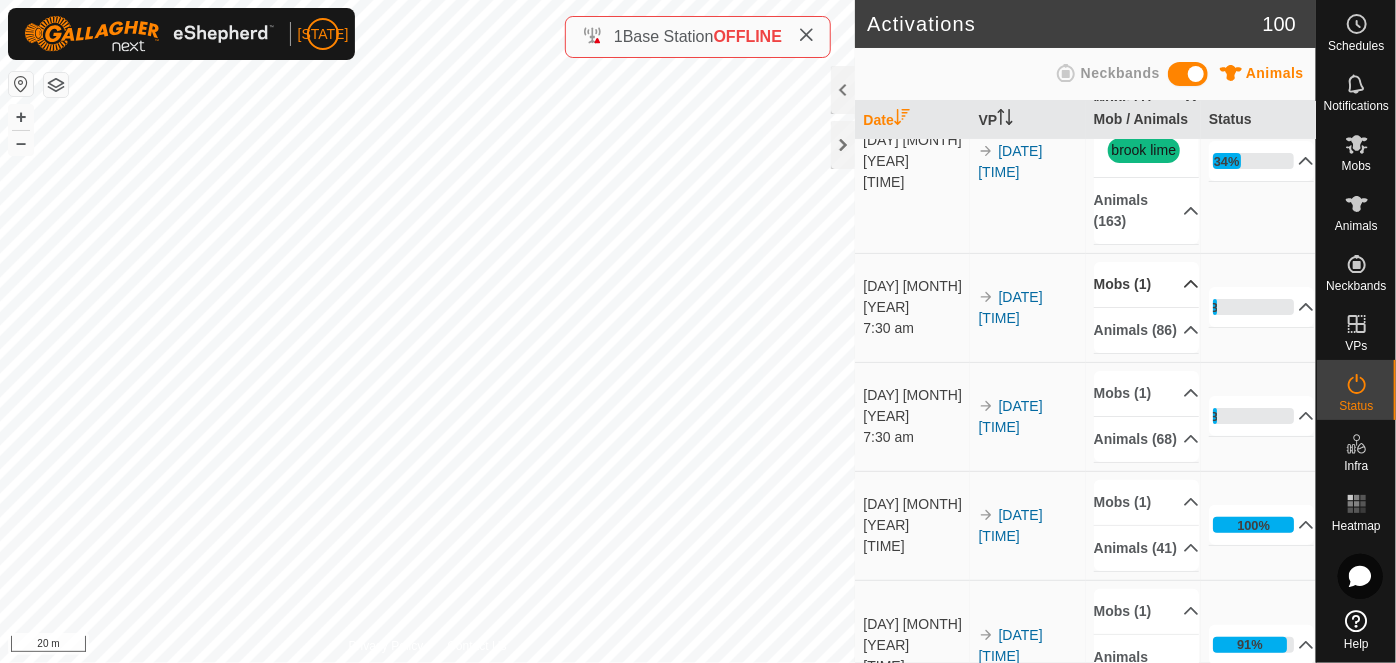 scroll, scrollTop: 181, scrollLeft: 0, axis: vertical 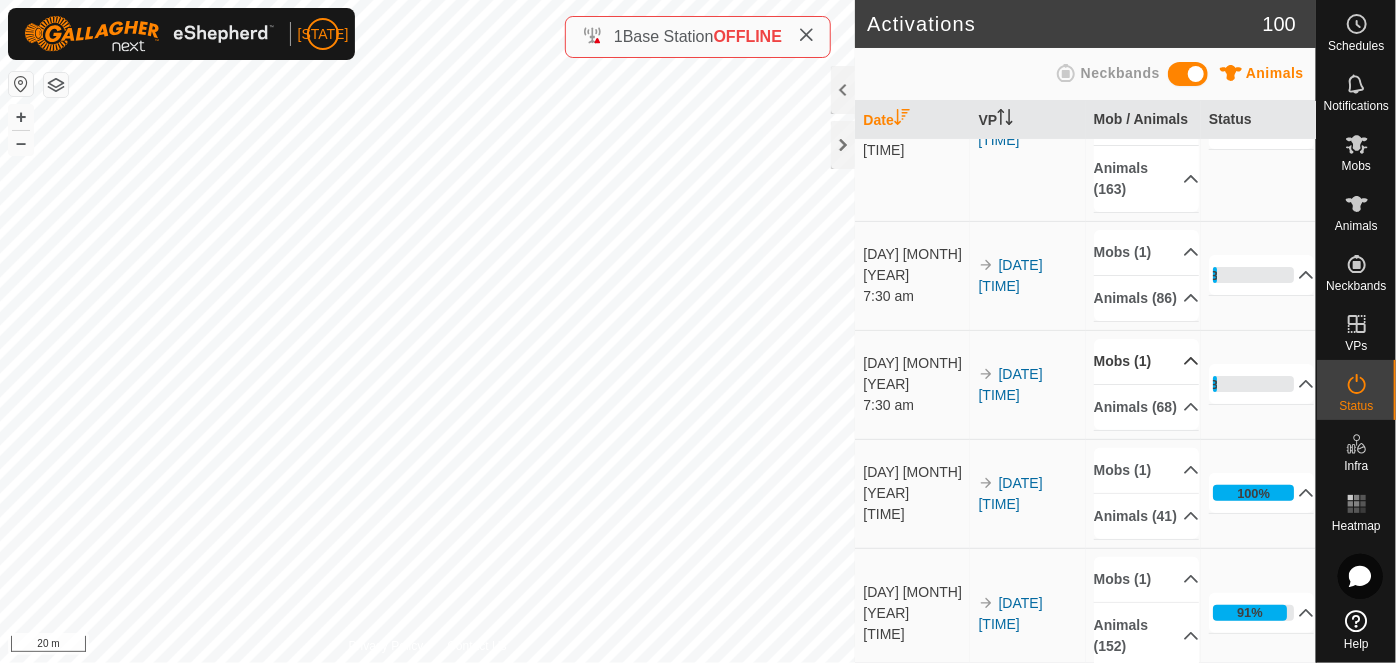 click on "Mobs (1)" at bounding box center [1147, 361] 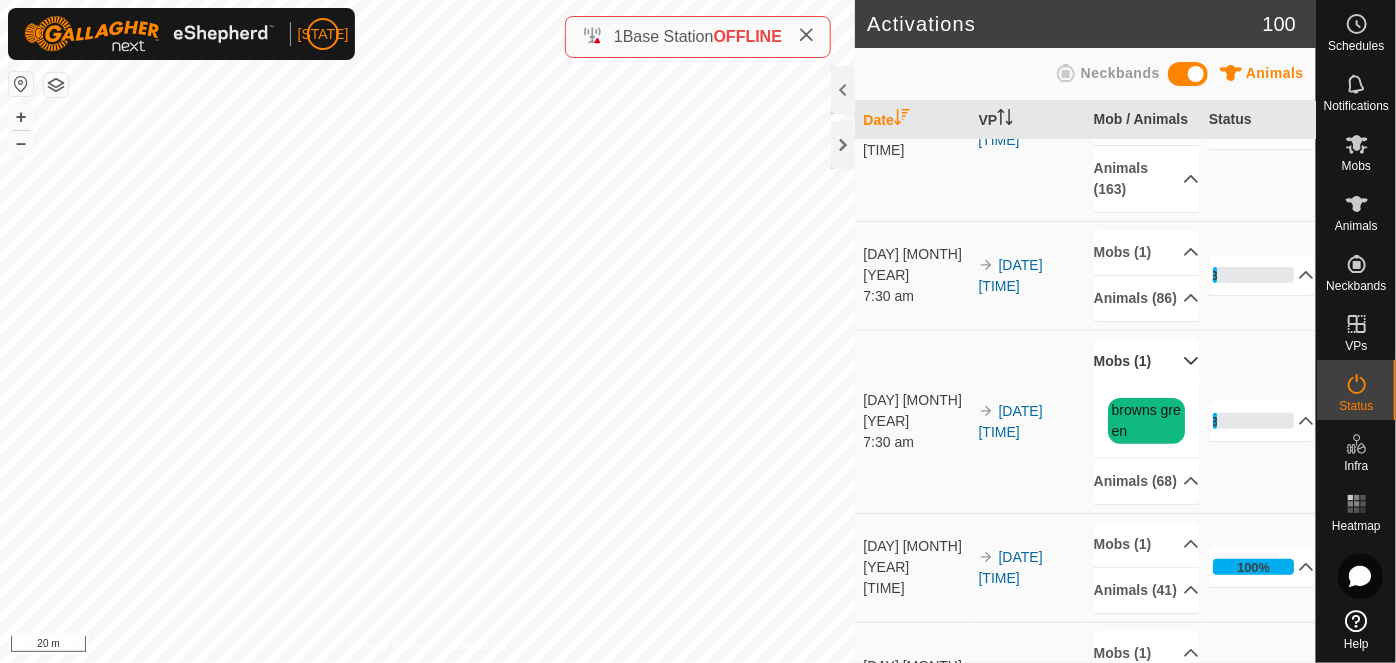 click on "Mobs (1)" at bounding box center [1147, 361] 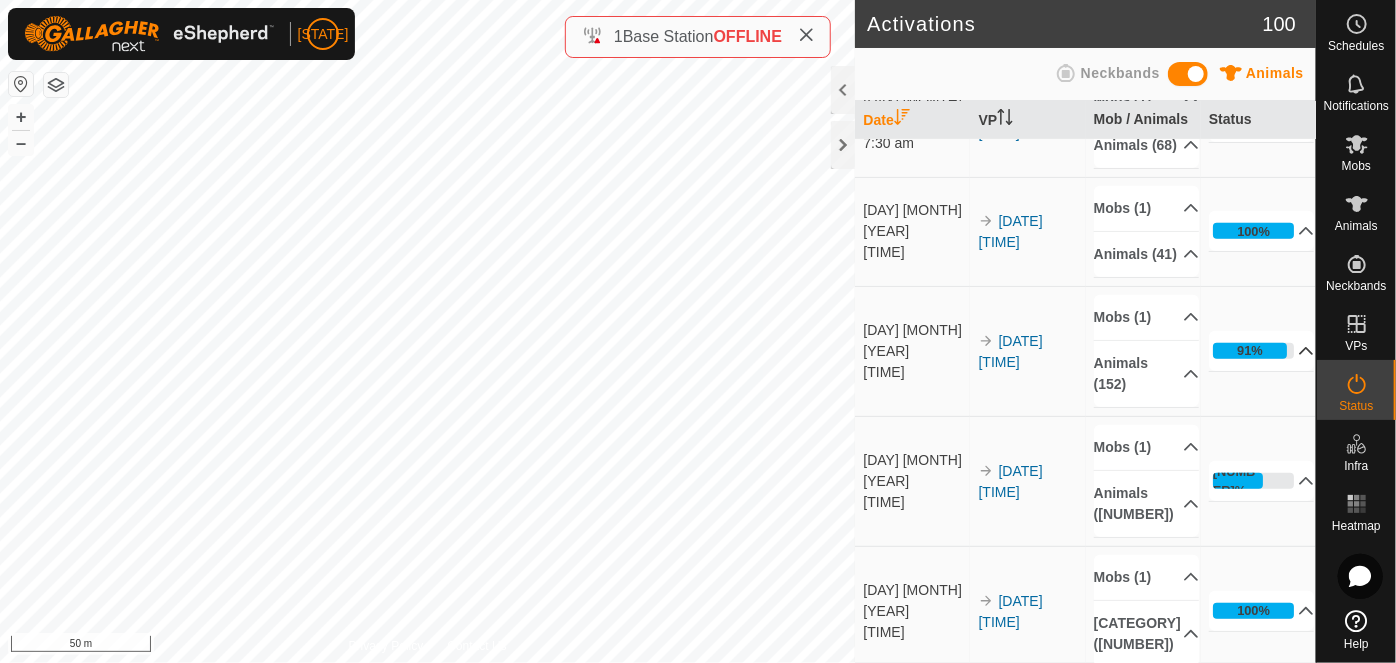 scroll, scrollTop: 454, scrollLeft: 0, axis: vertical 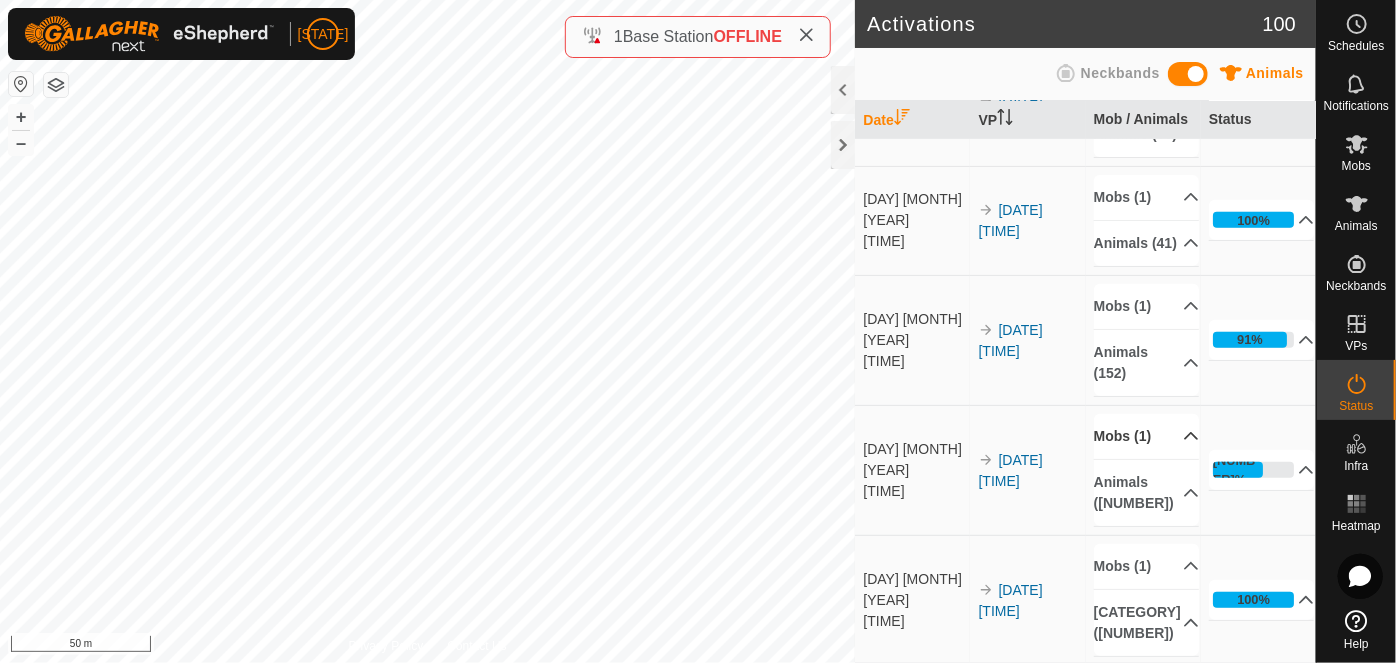 click on "Mobs (1)" at bounding box center (1147, 436) 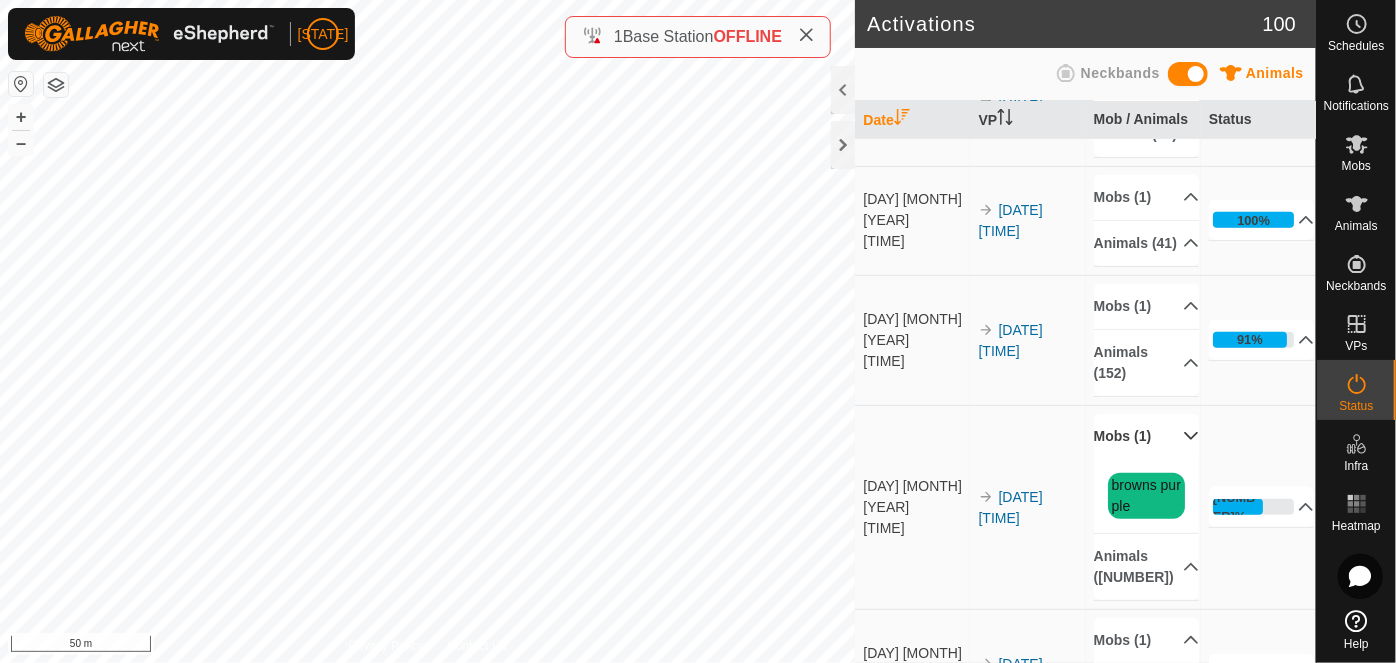 click on "Mobs (1)" at bounding box center [1147, 436] 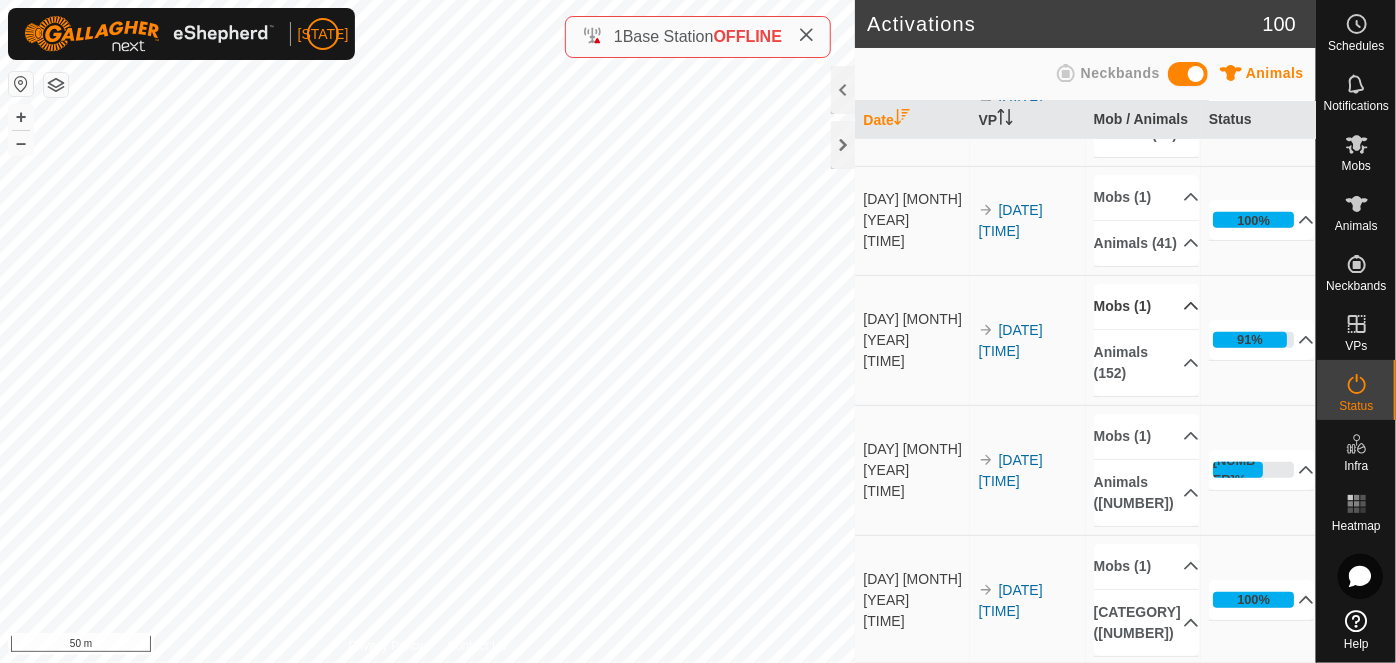 click on "Mobs (1)" at bounding box center [1147, 306] 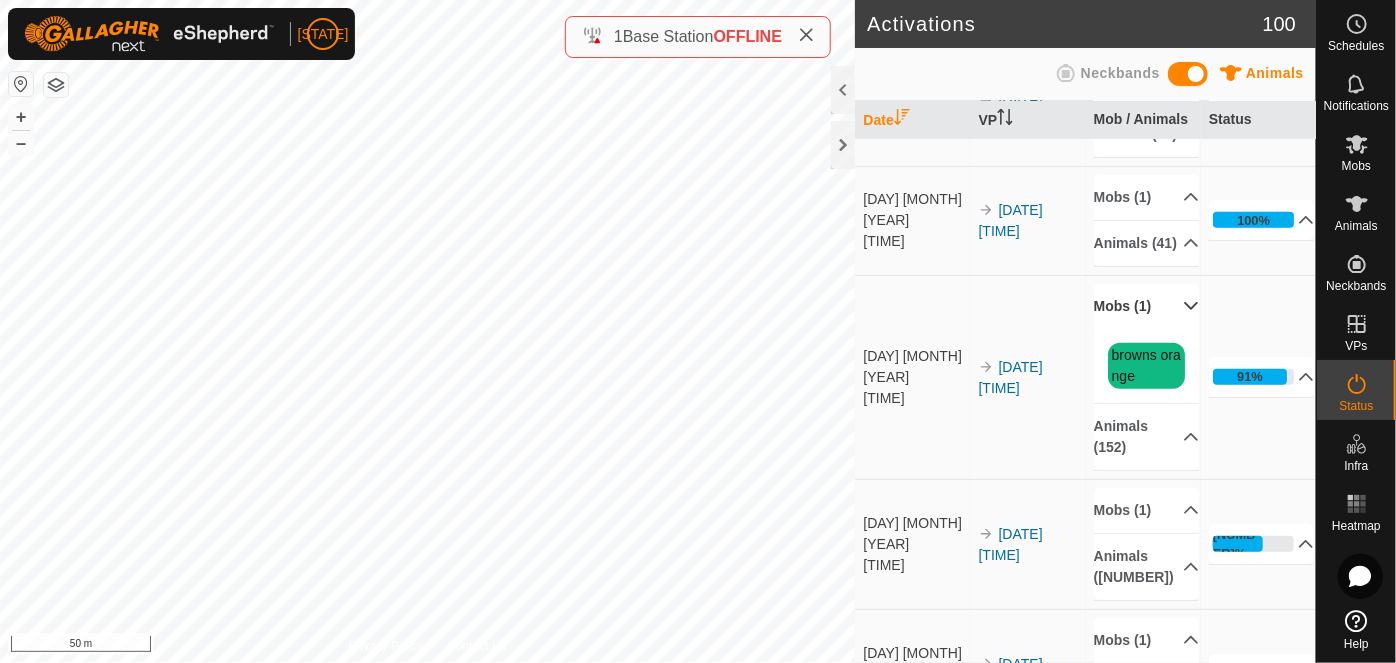 click on "Mobs (1)" at bounding box center (1147, 306) 